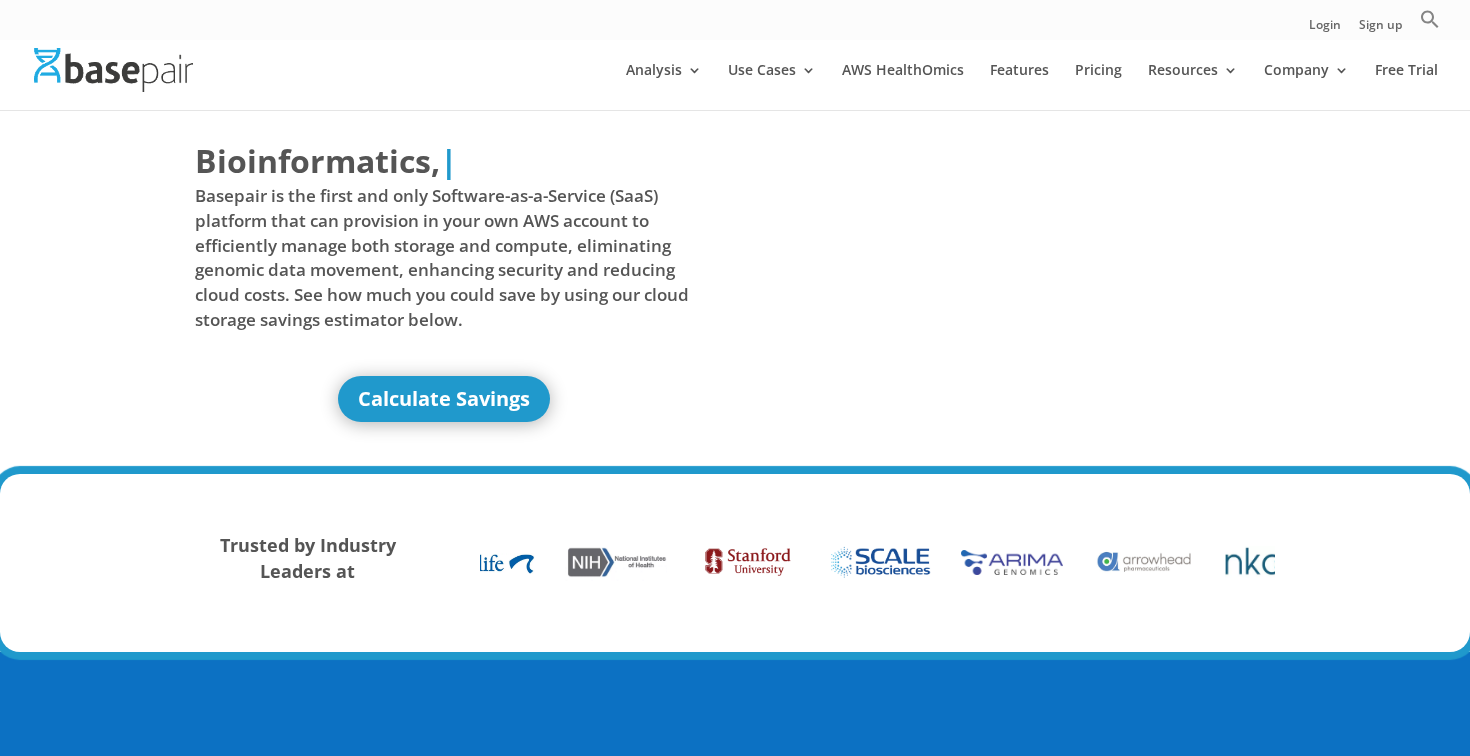 scroll, scrollTop: 0, scrollLeft: 0, axis: both 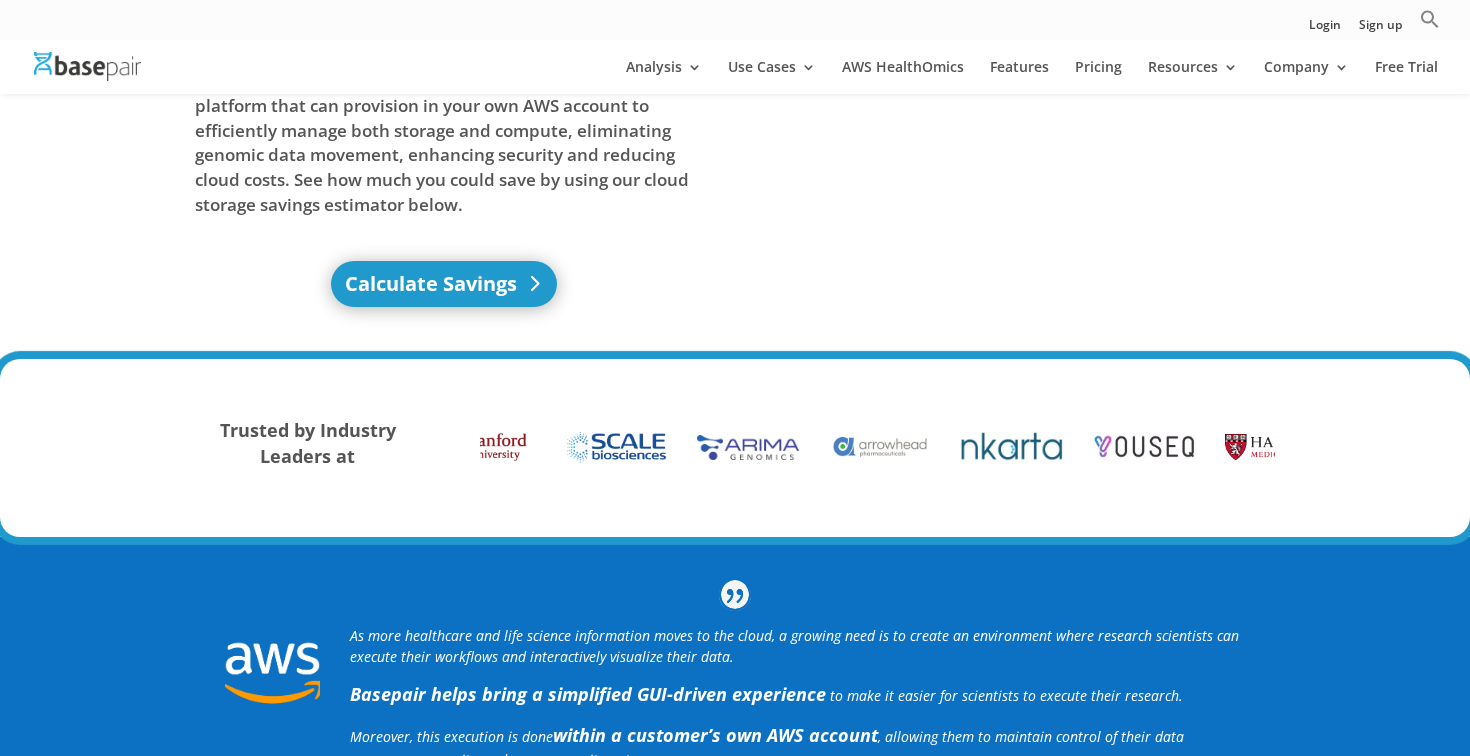 click on "Calculate Savings" at bounding box center [444, 284] 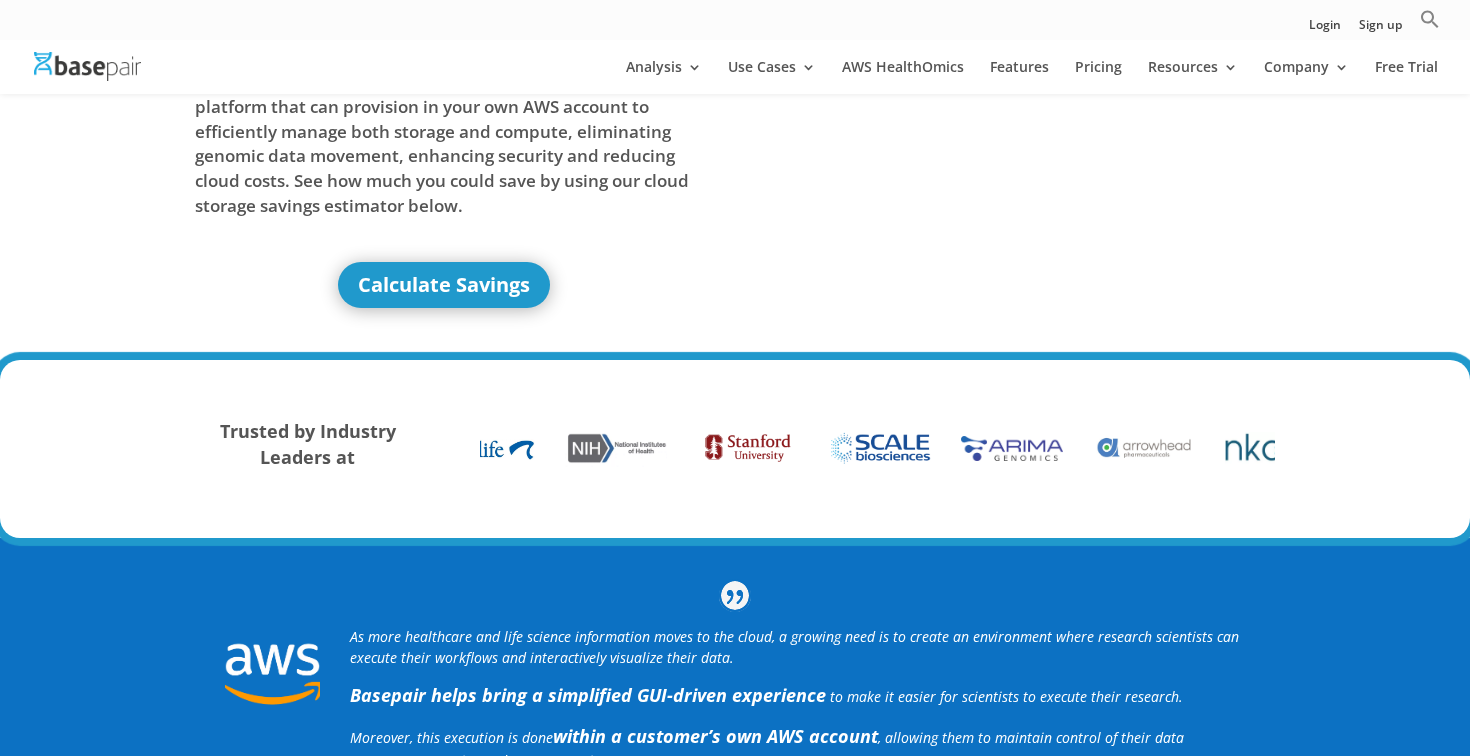 scroll, scrollTop: 0, scrollLeft: 0, axis: both 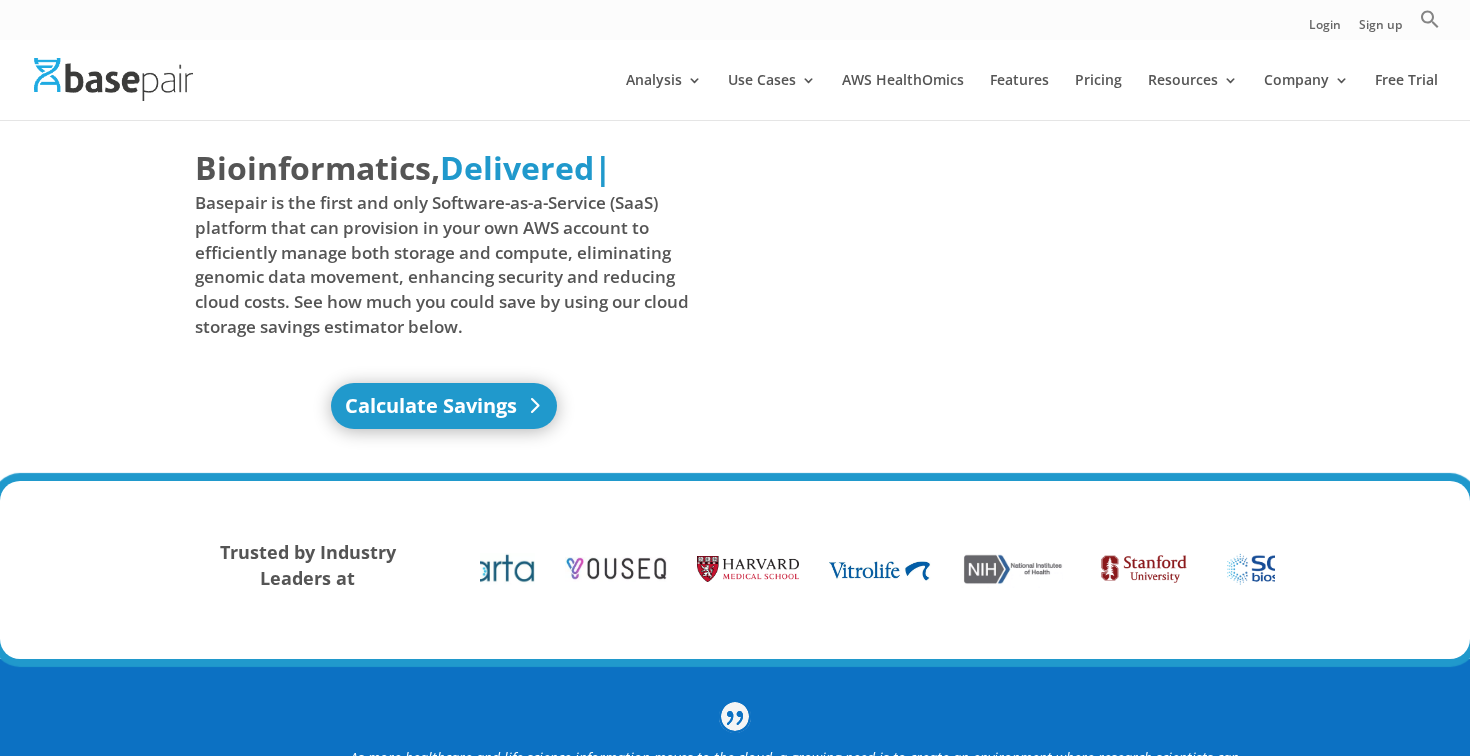 click on "Calculate Savings" at bounding box center (444, 406) 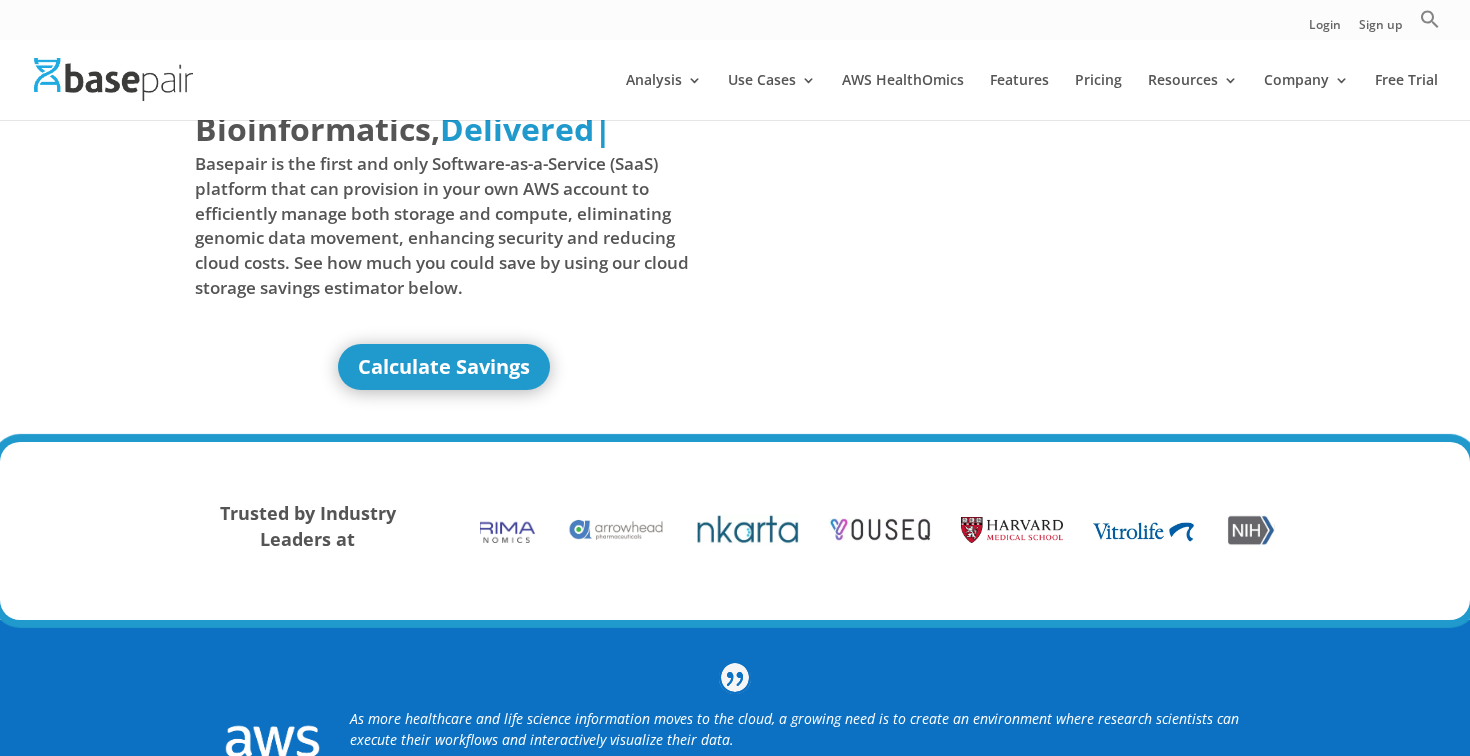 scroll, scrollTop: 0, scrollLeft: 0, axis: both 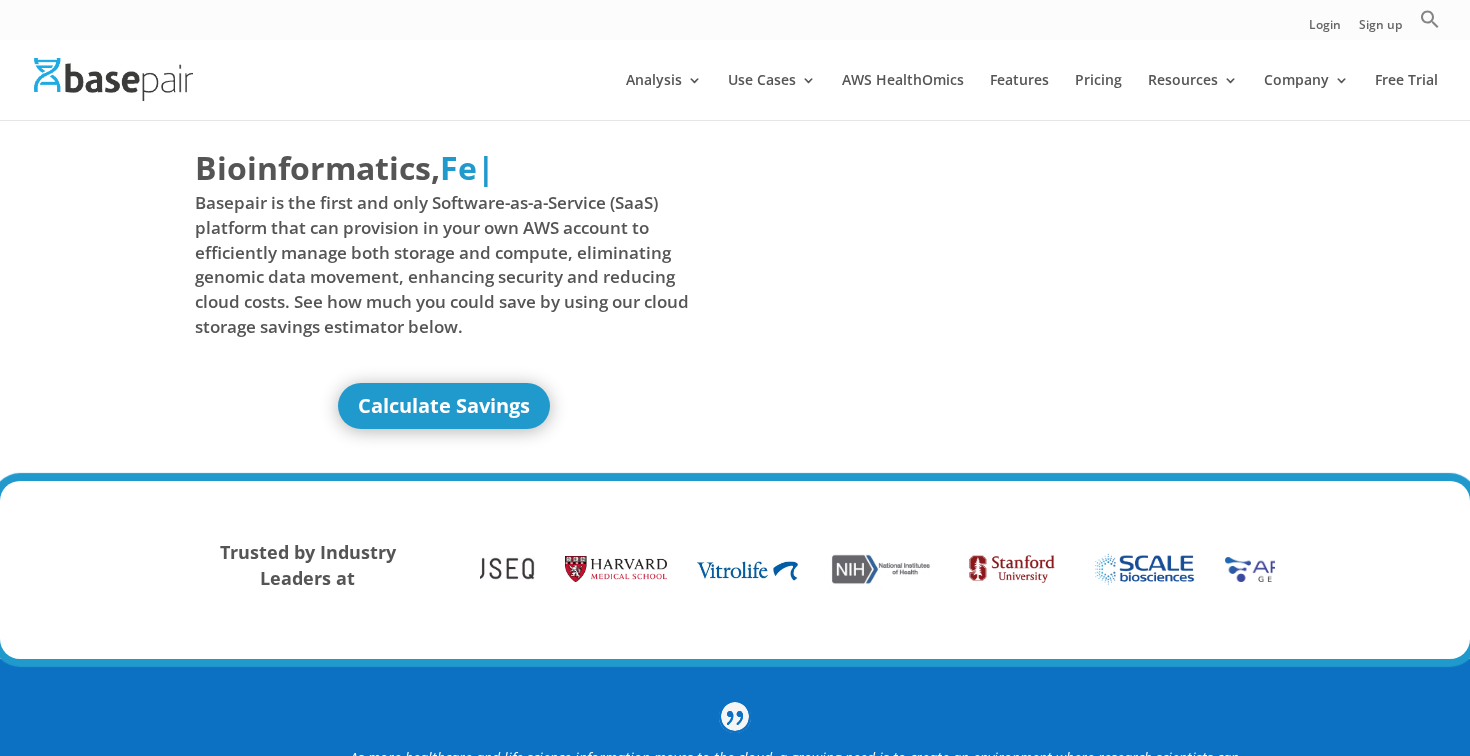 click on "Calculate Savings" at bounding box center [444, 406] 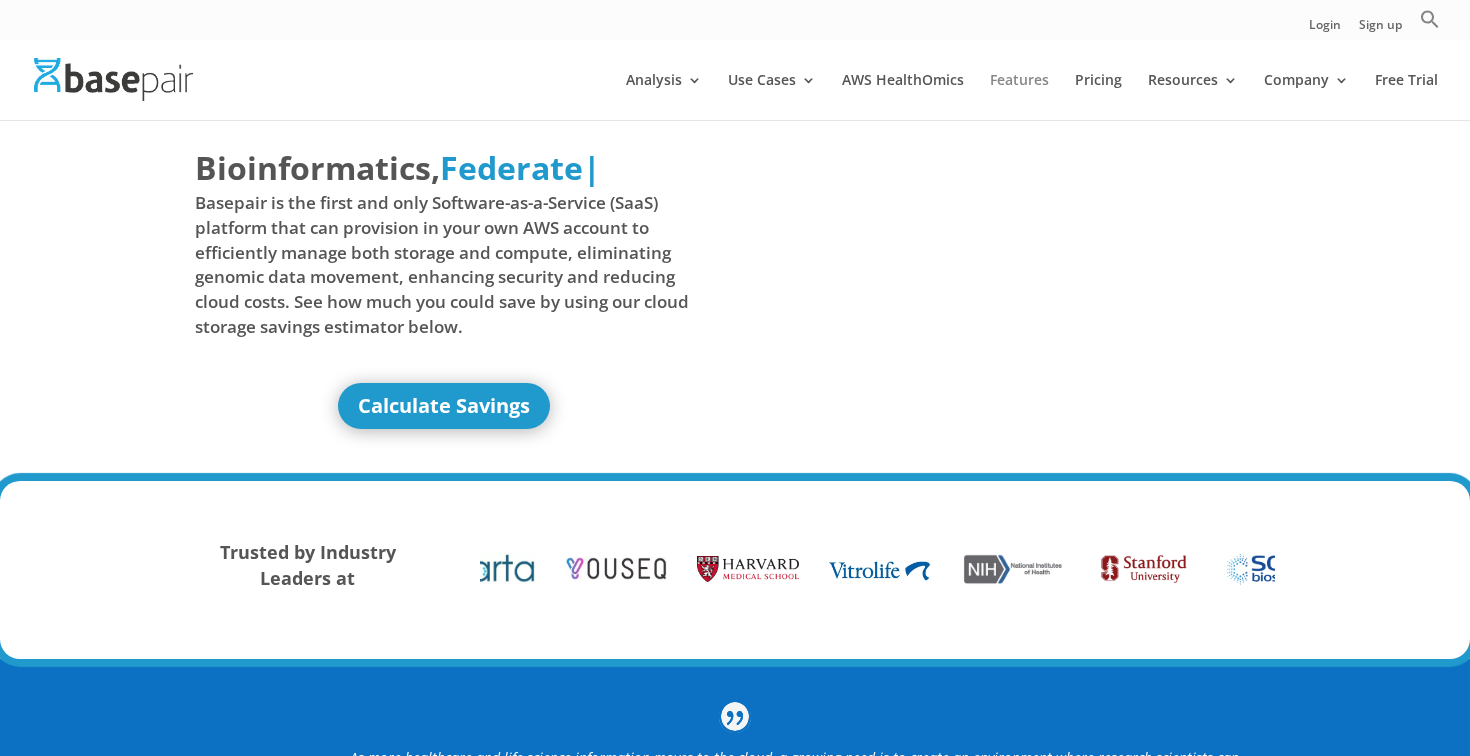 click on "Features" at bounding box center [1019, 96] 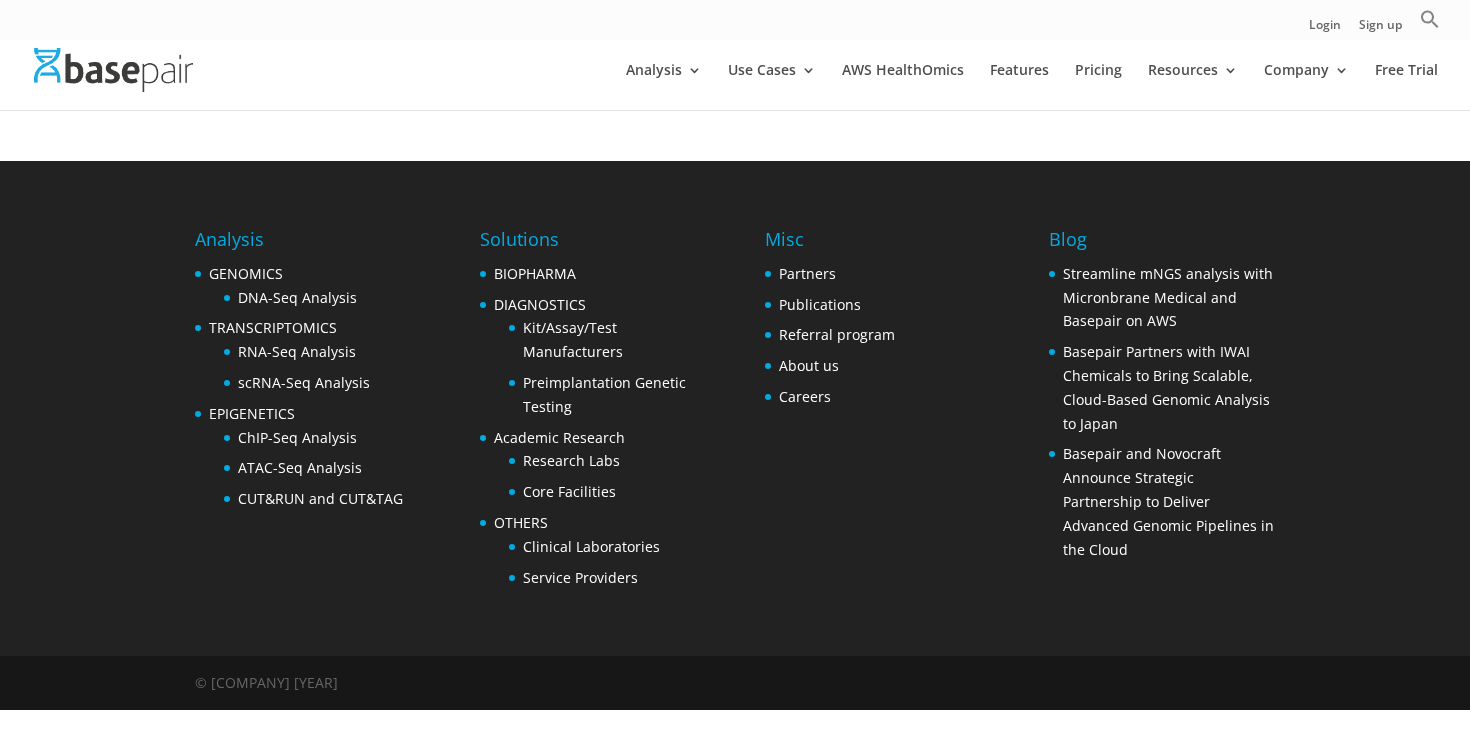 scroll, scrollTop: 0, scrollLeft: 0, axis: both 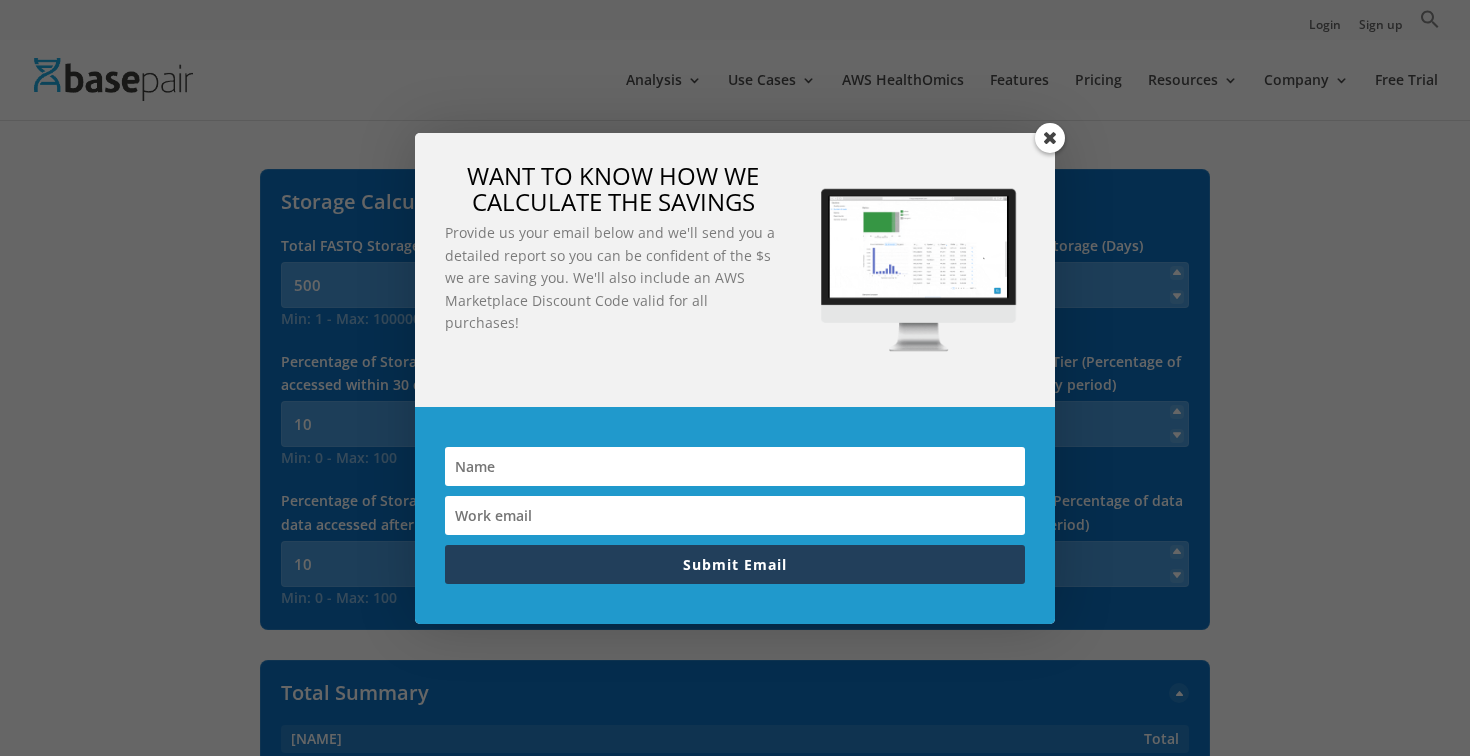 click at bounding box center (1050, 138) 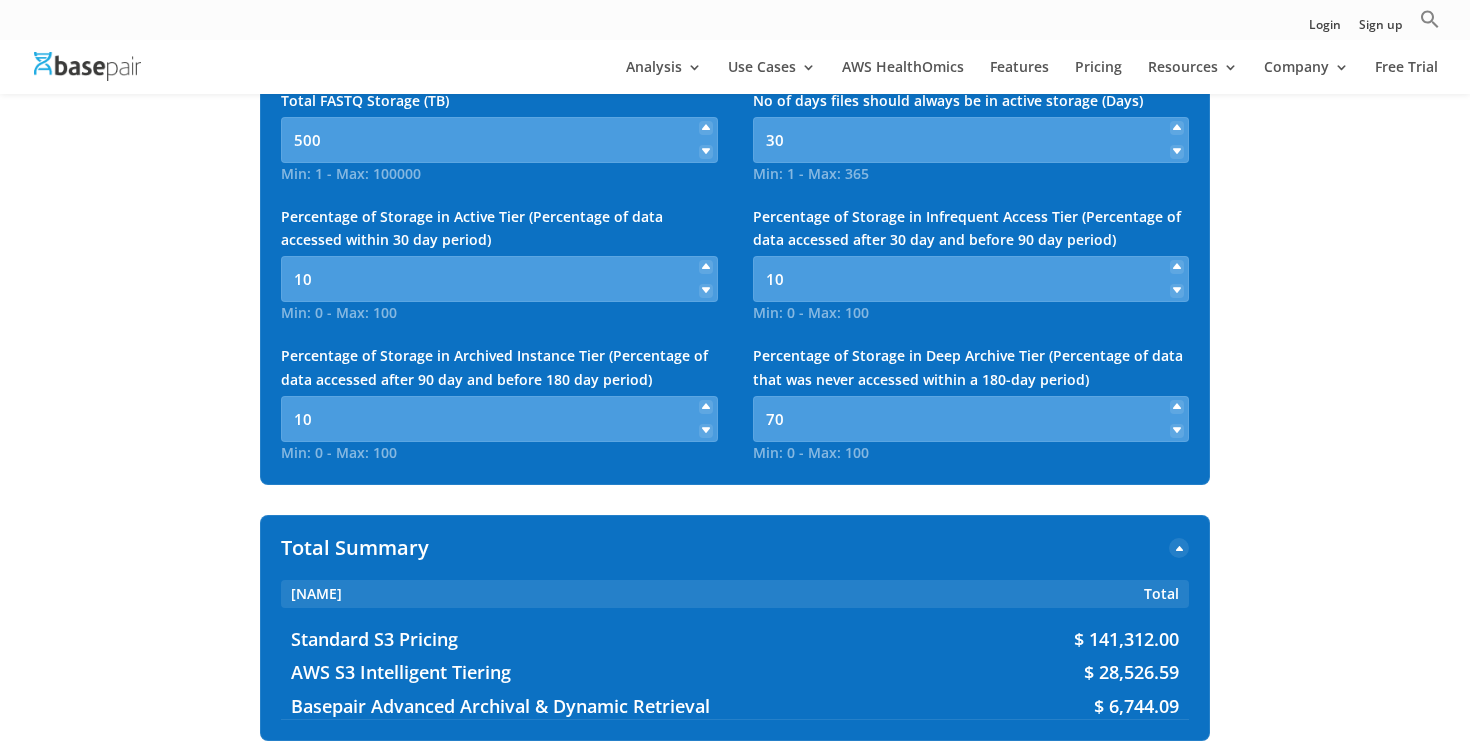 scroll, scrollTop: 0, scrollLeft: 0, axis: both 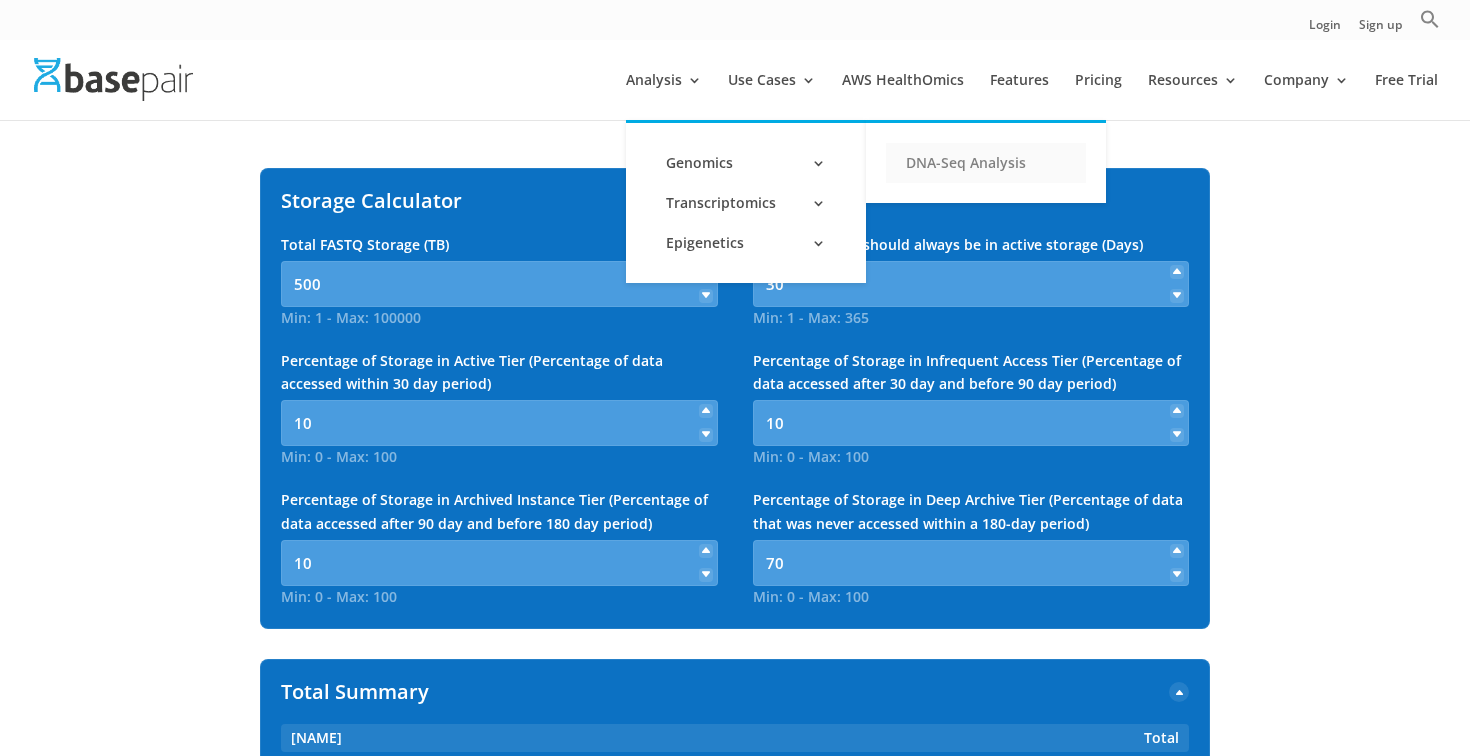click on "DNA-Seq Analysis" at bounding box center [986, 163] 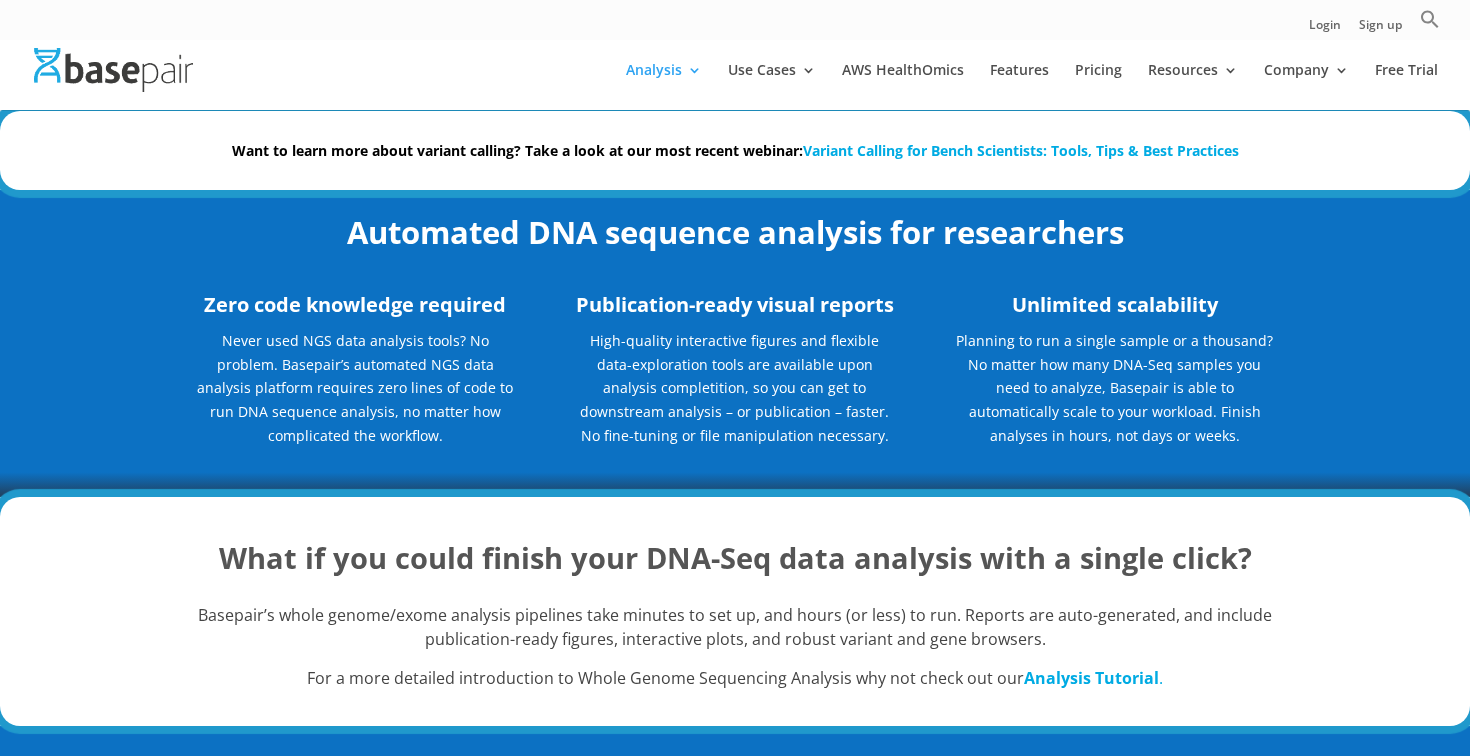 scroll, scrollTop: 0, scrollLeft: 0, axis: both 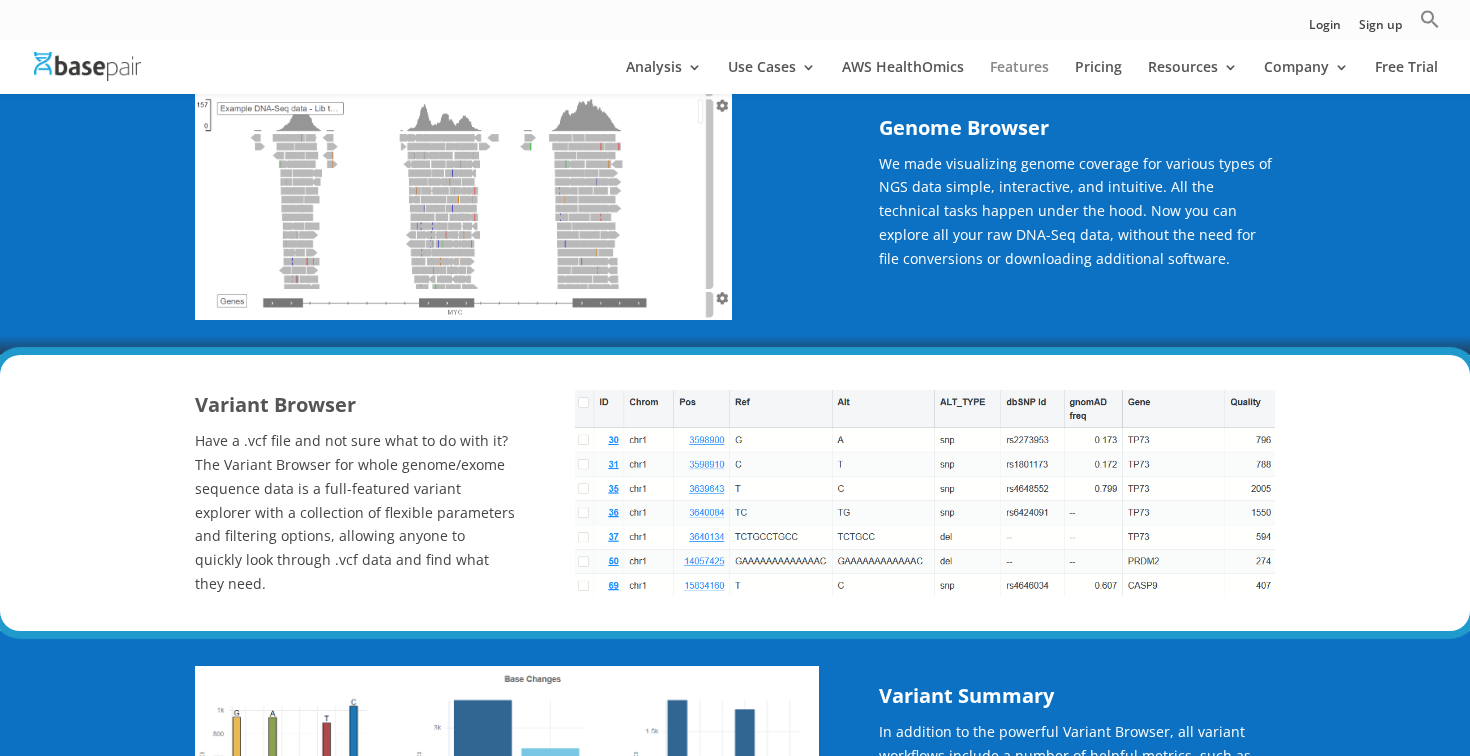 click on "Features" at bounding box center [1019, 77] 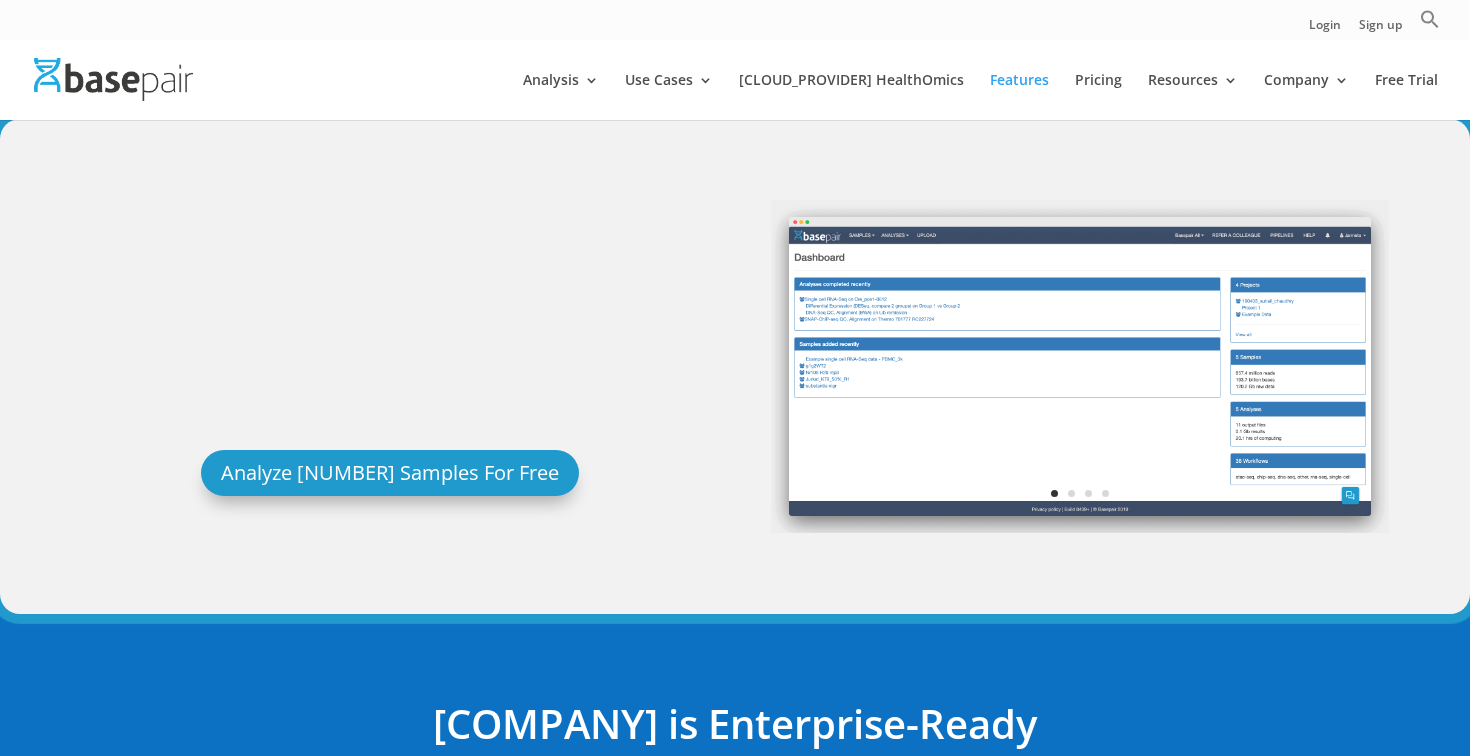 scroll, scrollTop: 0, scrollLeft: 0, axis: both 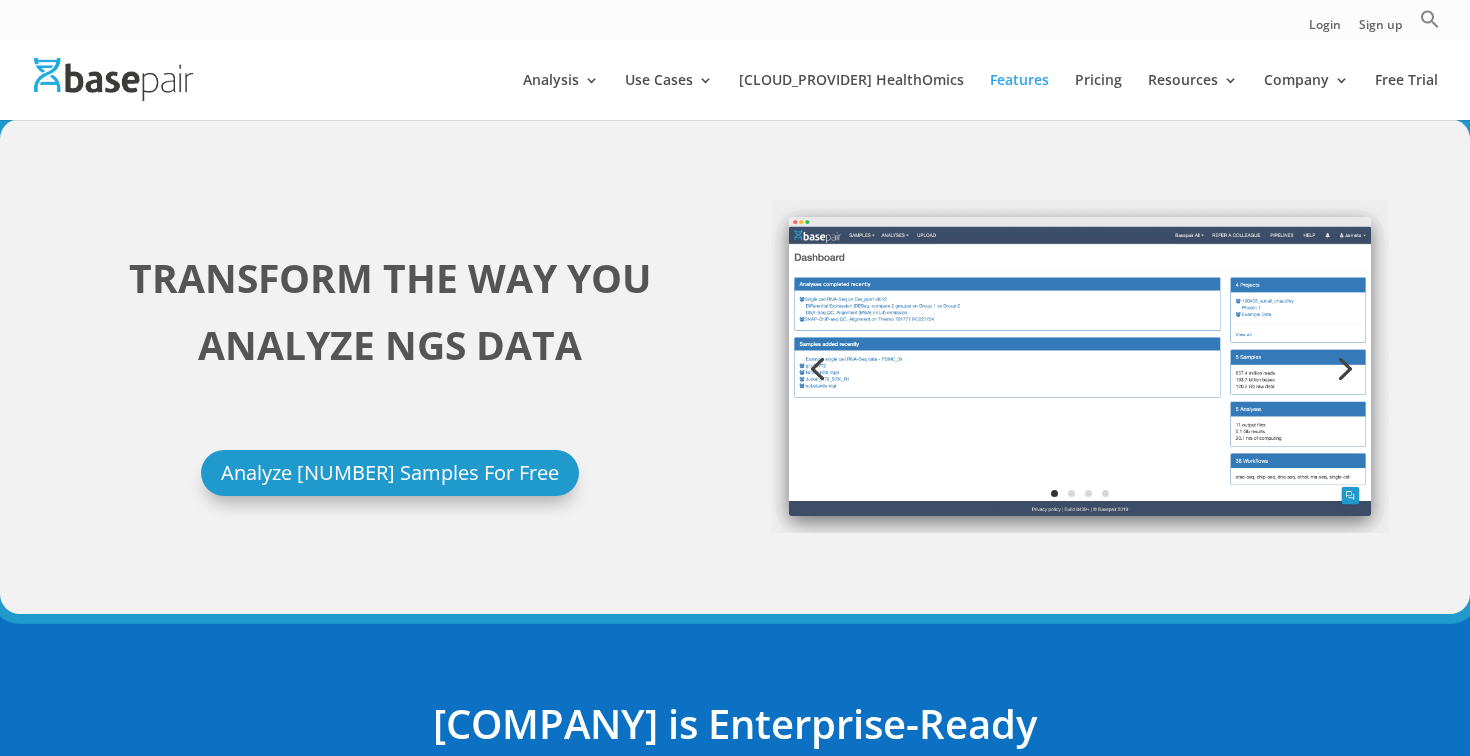 click at bounding box center [1080, 366] 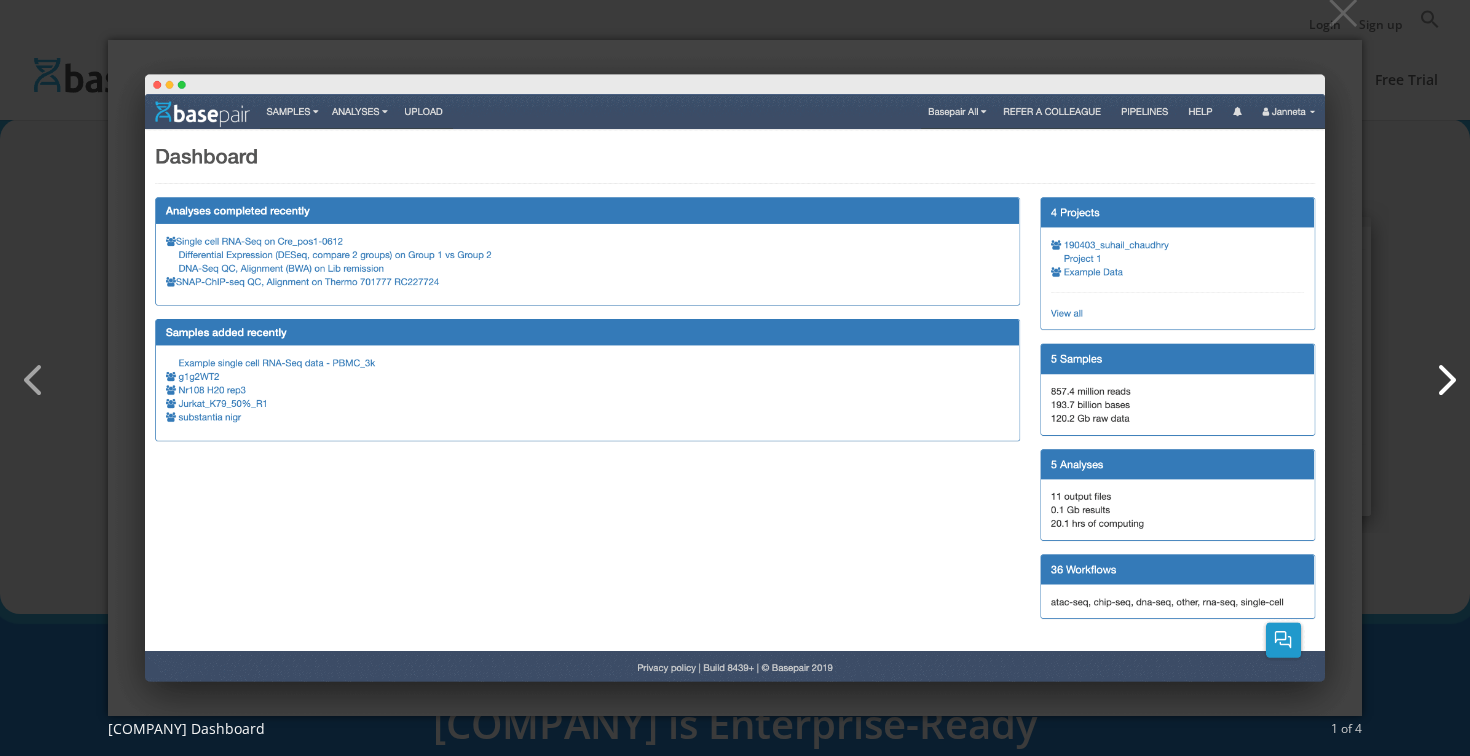 click at bounding box center [1436, 370] 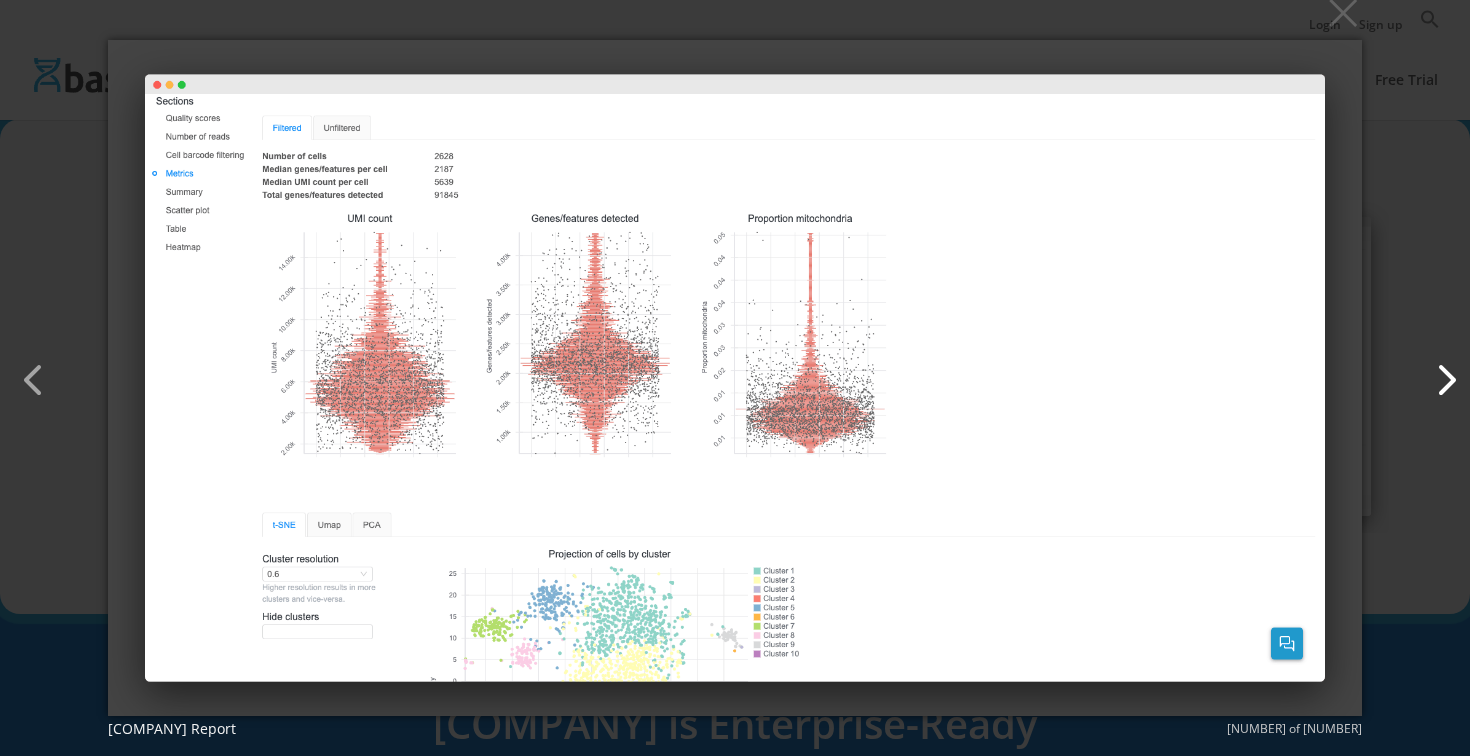 click at bounding box center [1436, 370] 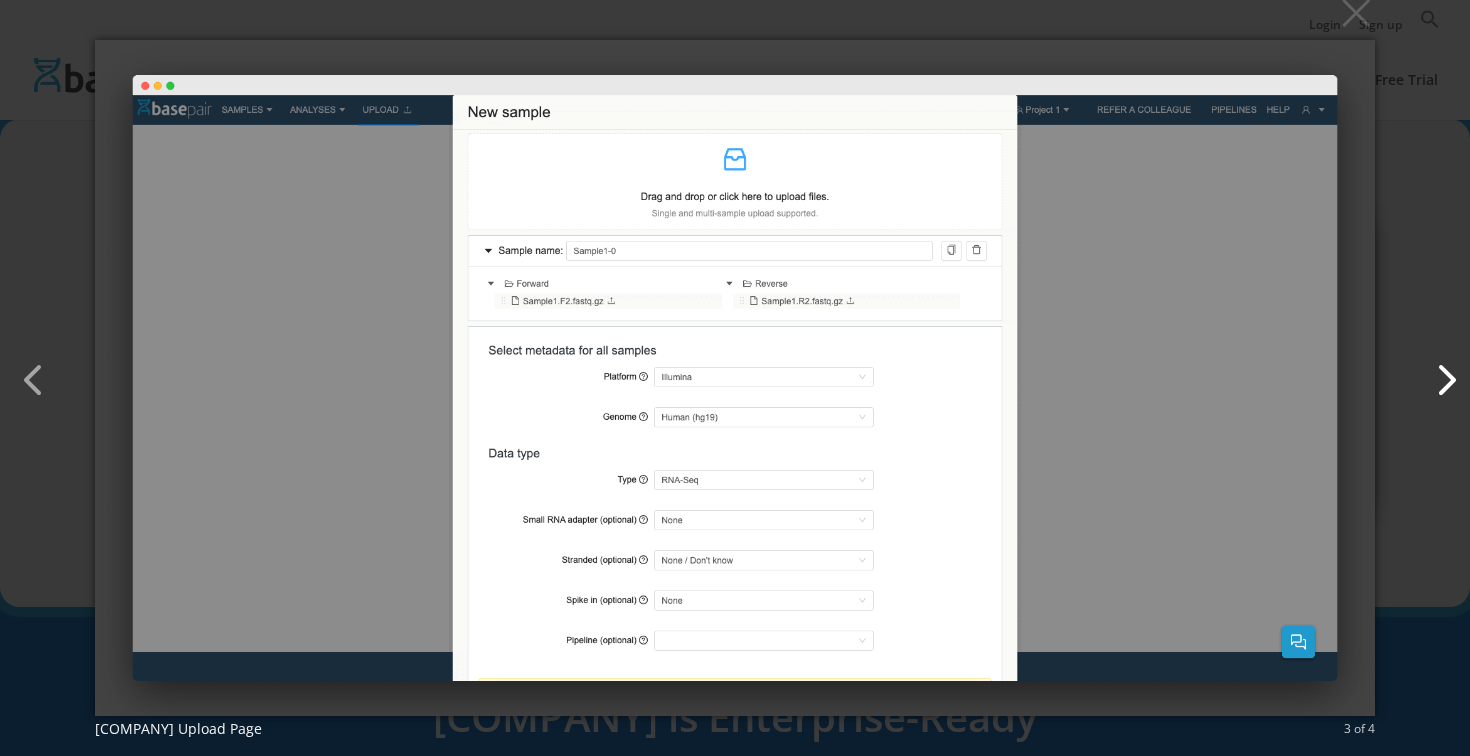 click at bounding box center (1436, 370) 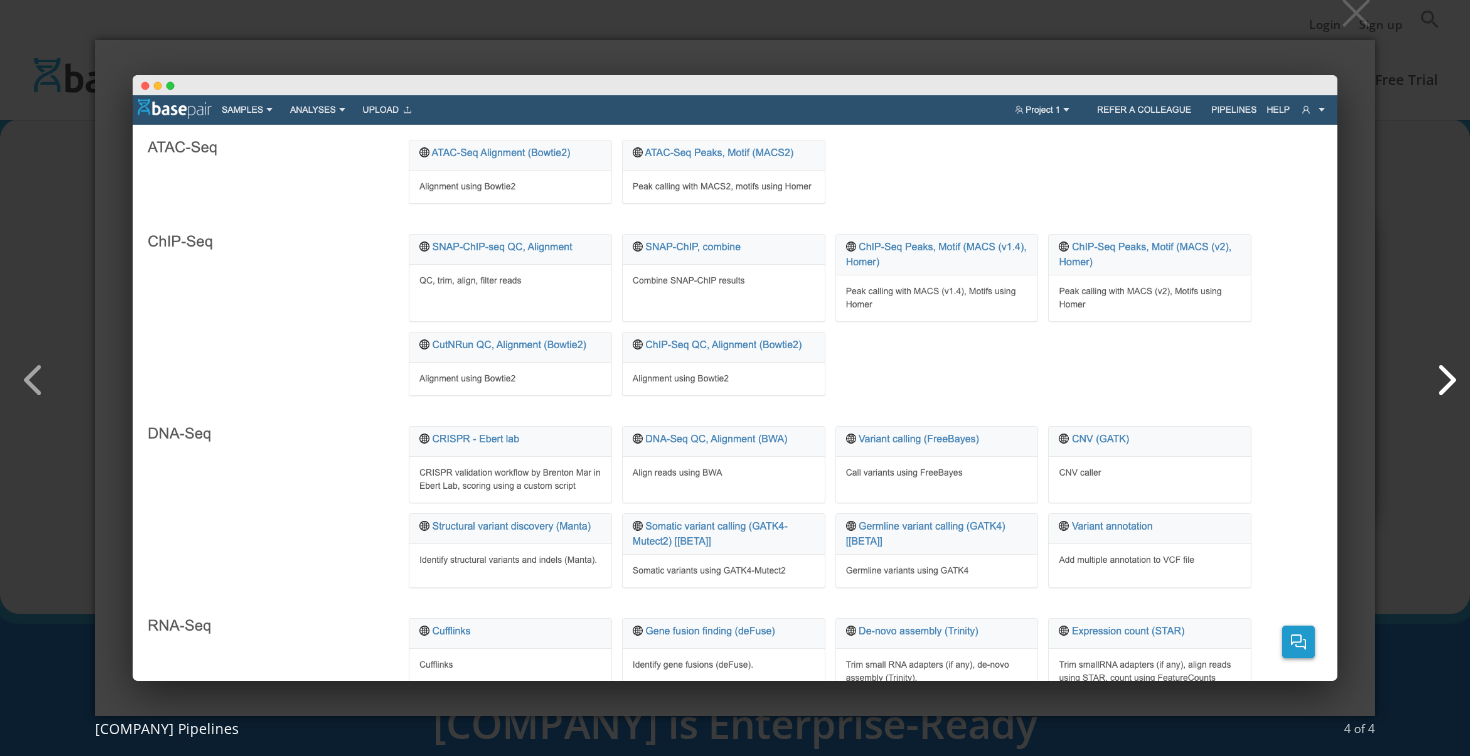 click at bounding box center (1436, 370) 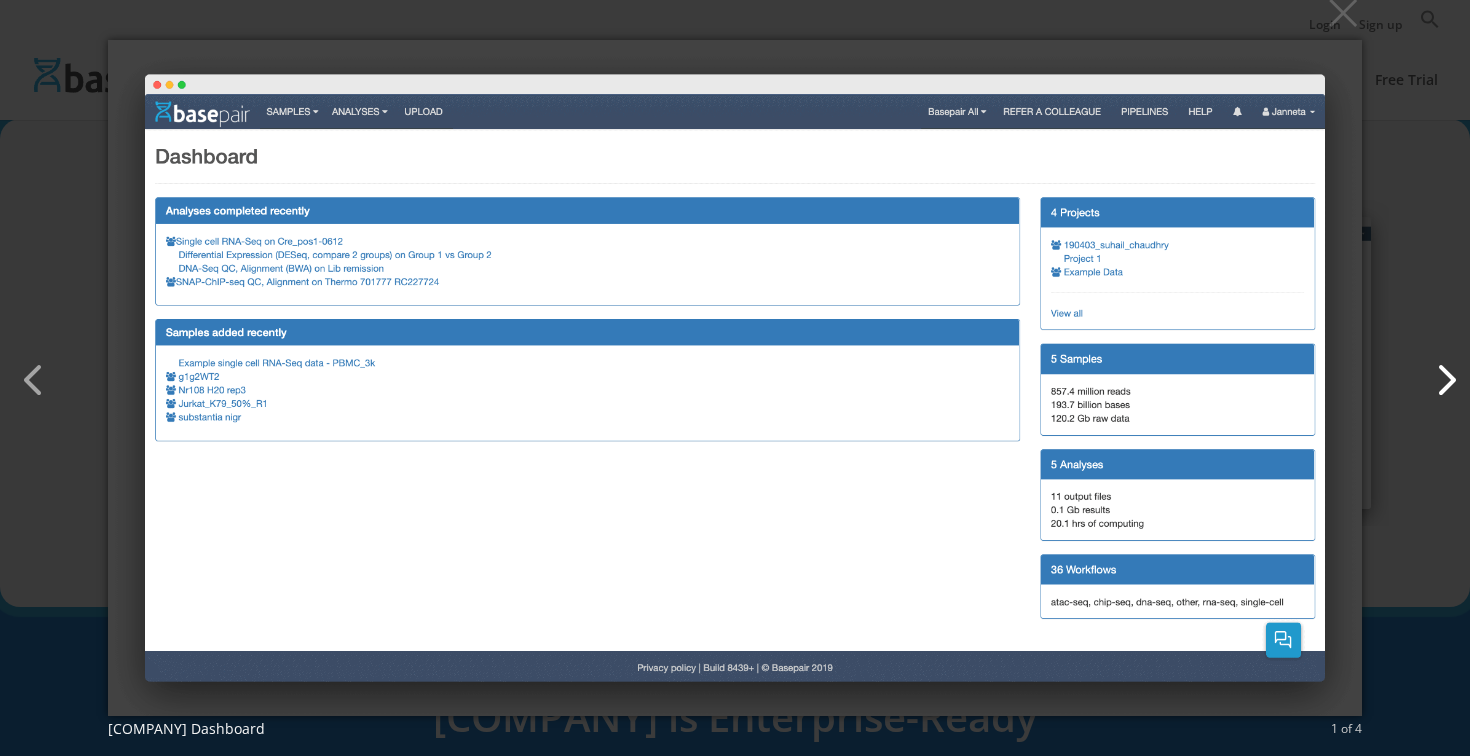 click at bounding box center (1436, 370) 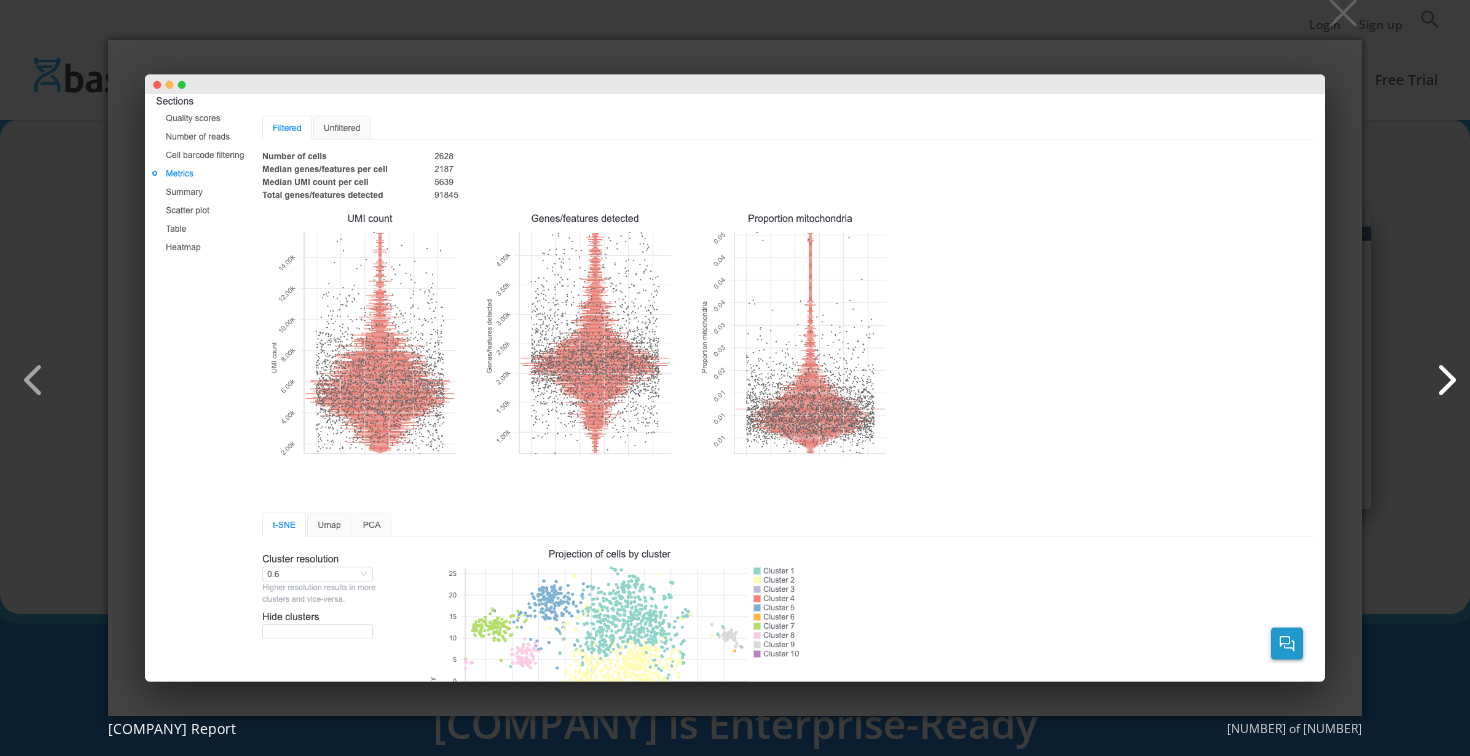 click at bounding box center (1436, 370) 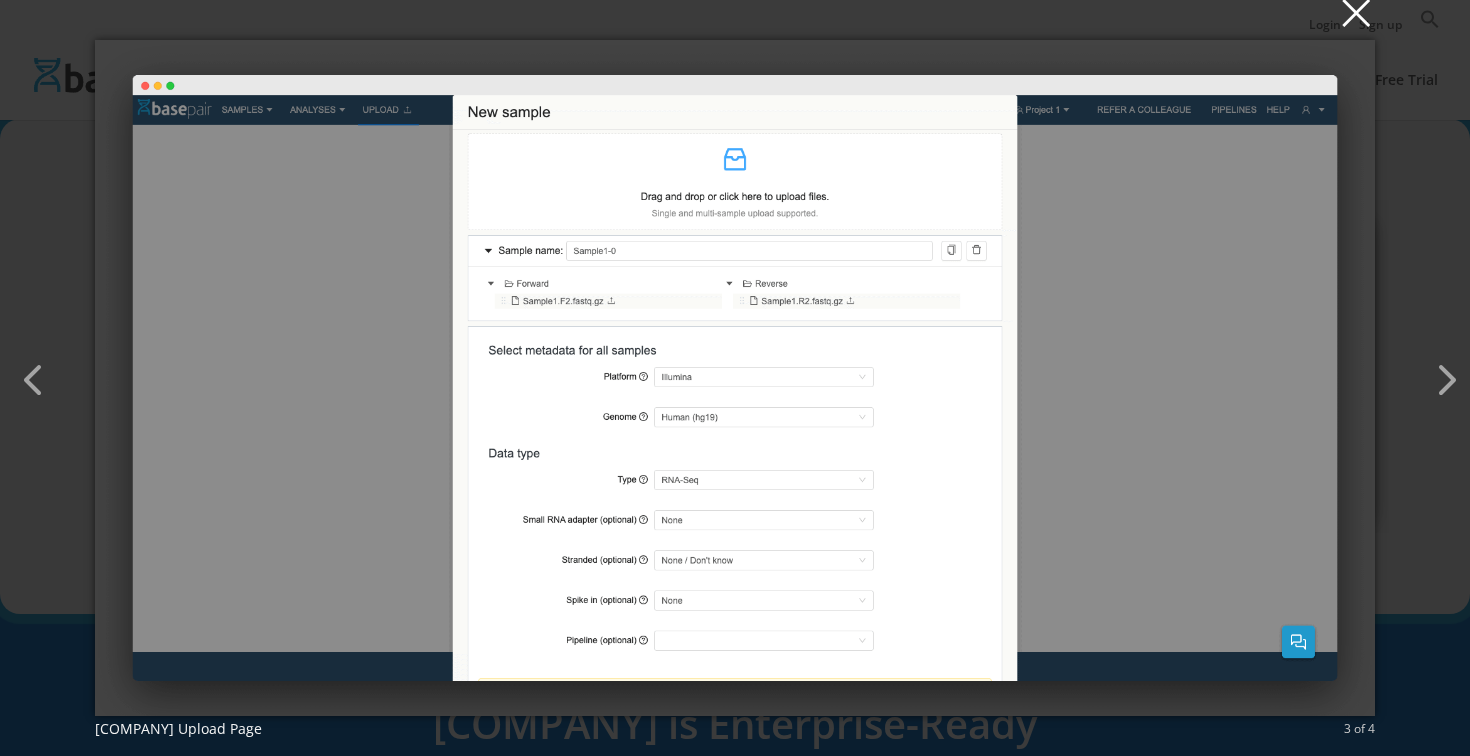 click on "×" at bounding box center (741, 12) 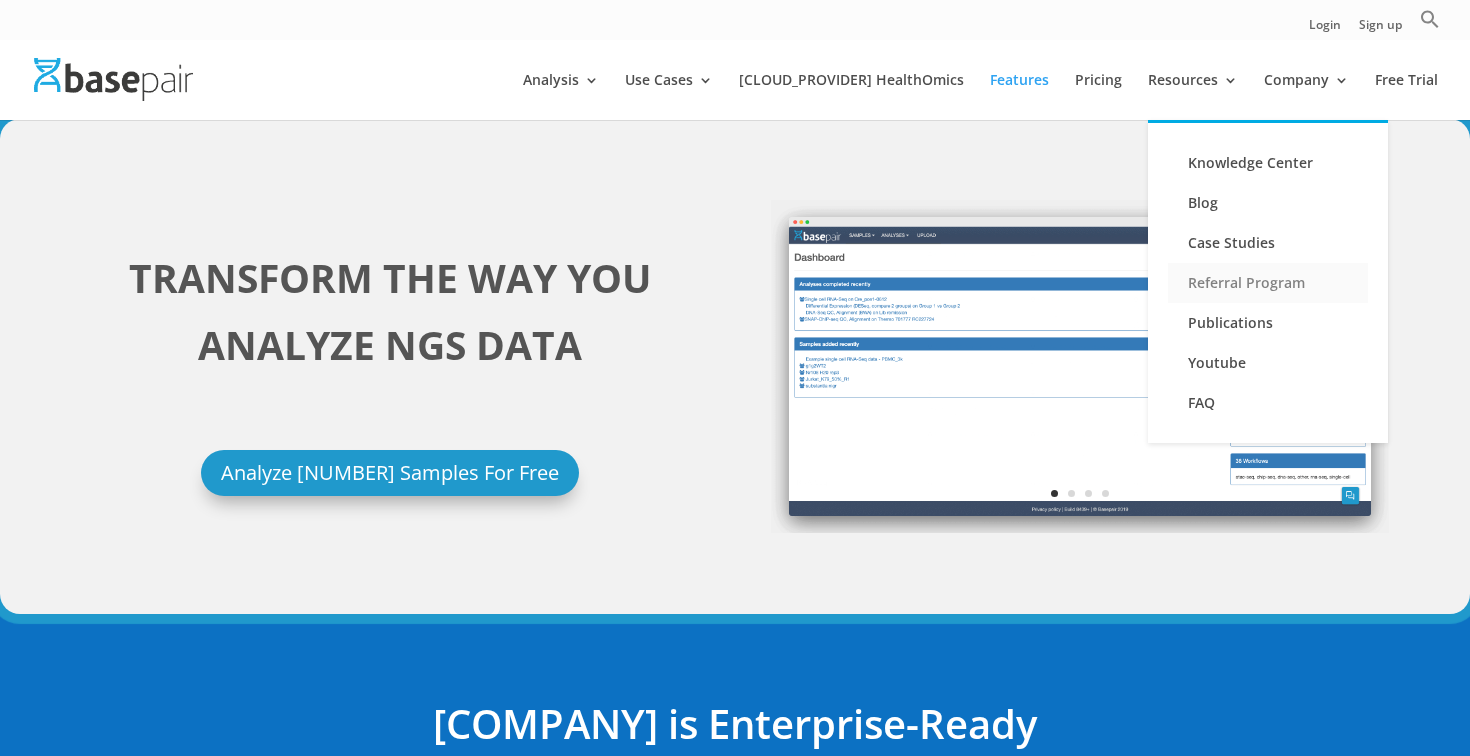 click on "Referral Program" at bounding box center (1268, 283) 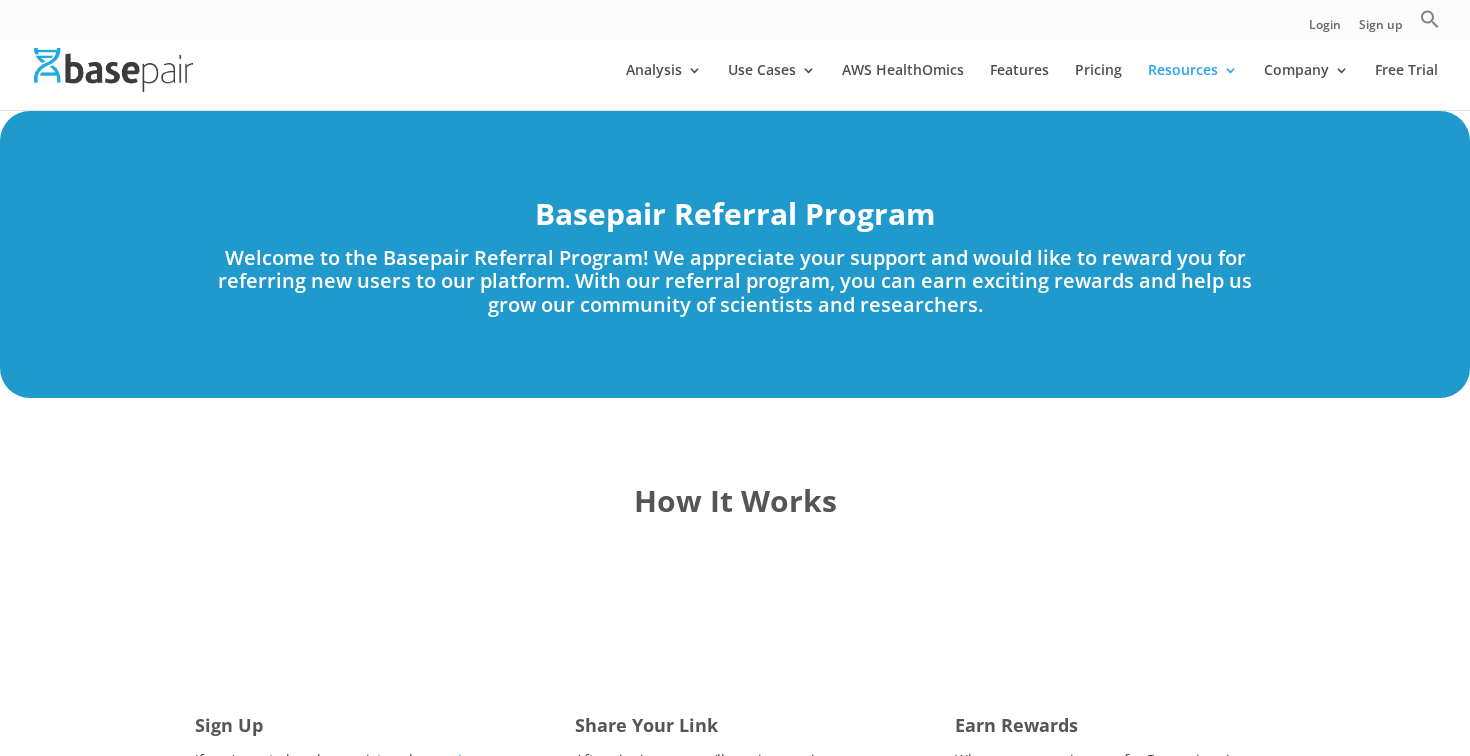 scroll, scrollTop: 0, scrollLeft: 0, axis: both 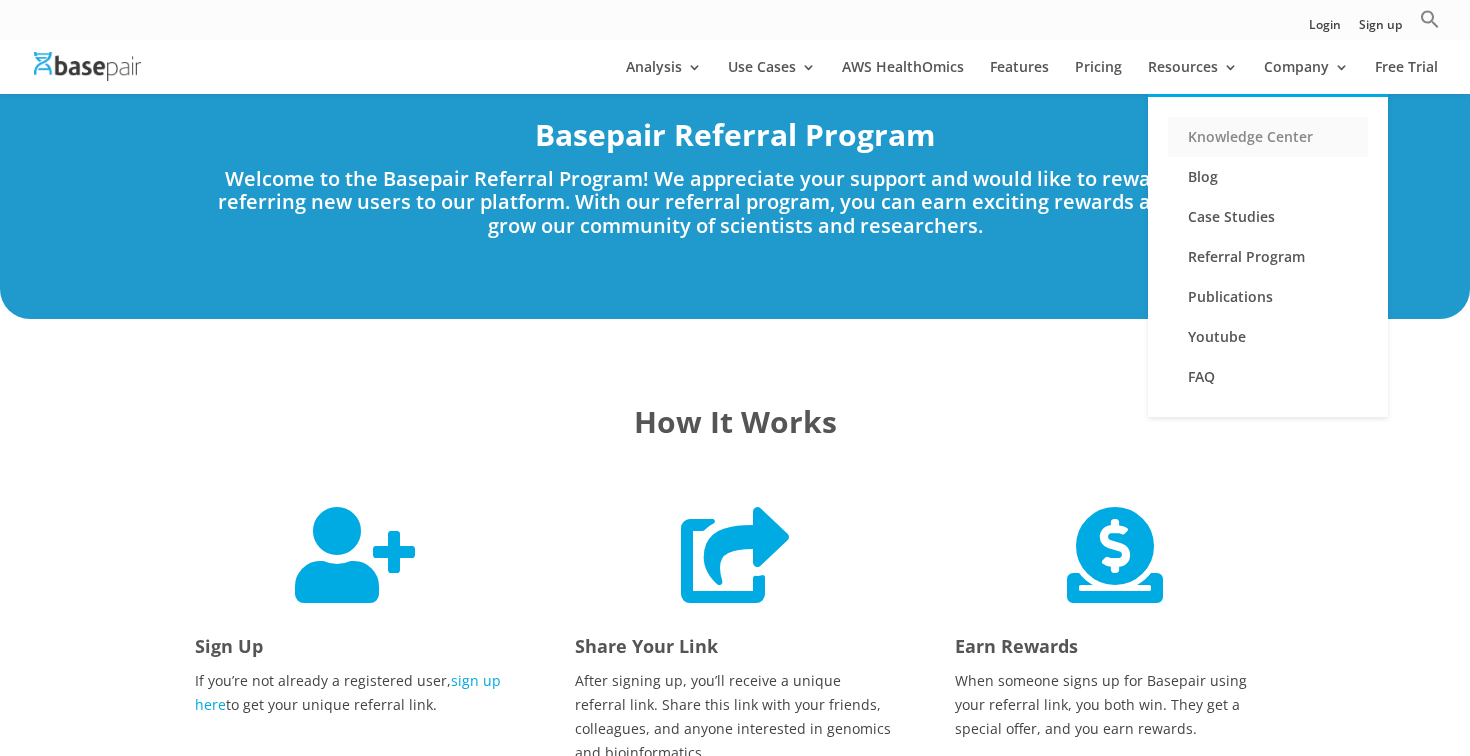 click on "Knowledge Center" at bounding box center [1268, 137] 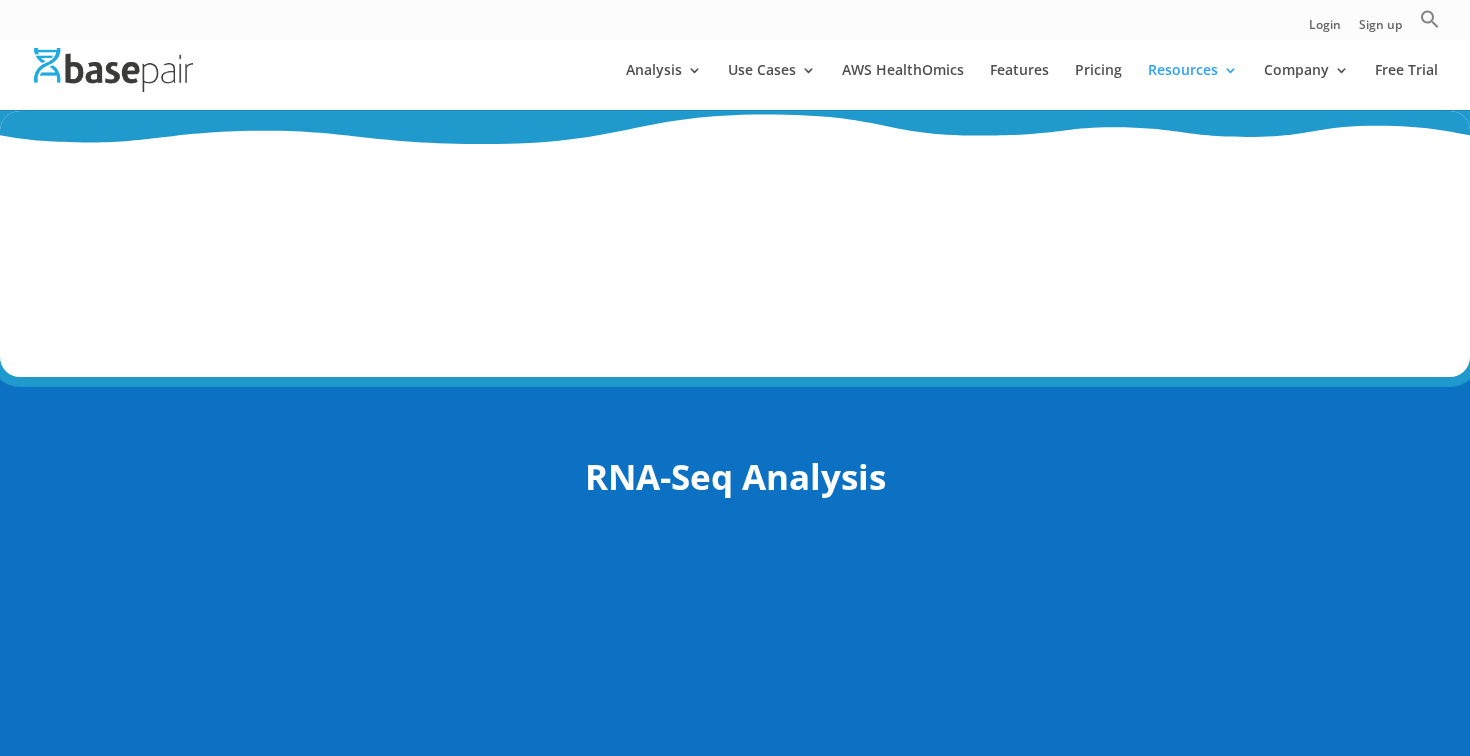 scroll, scrollTop: 0, scrollLeft: 0, axis: both 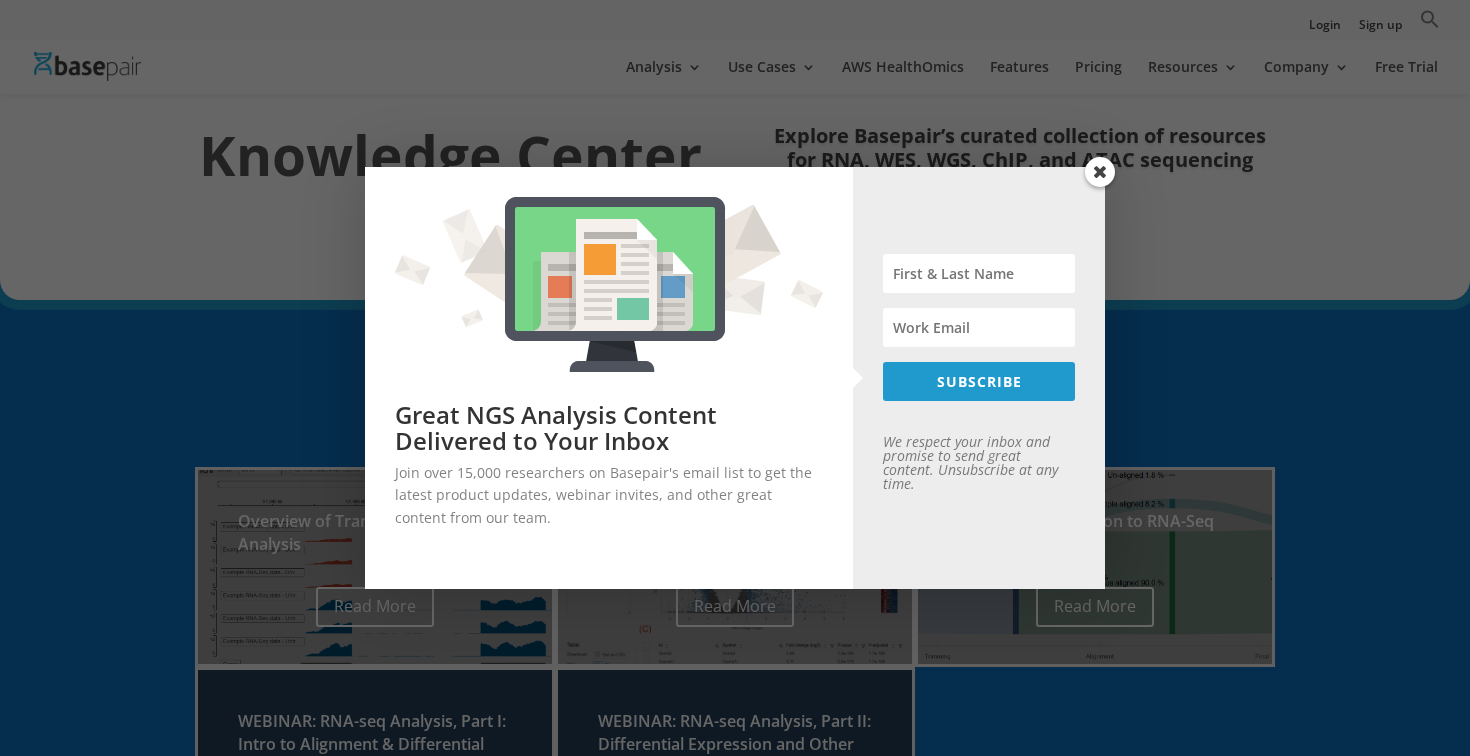 click at bounding box center (1100, 172) 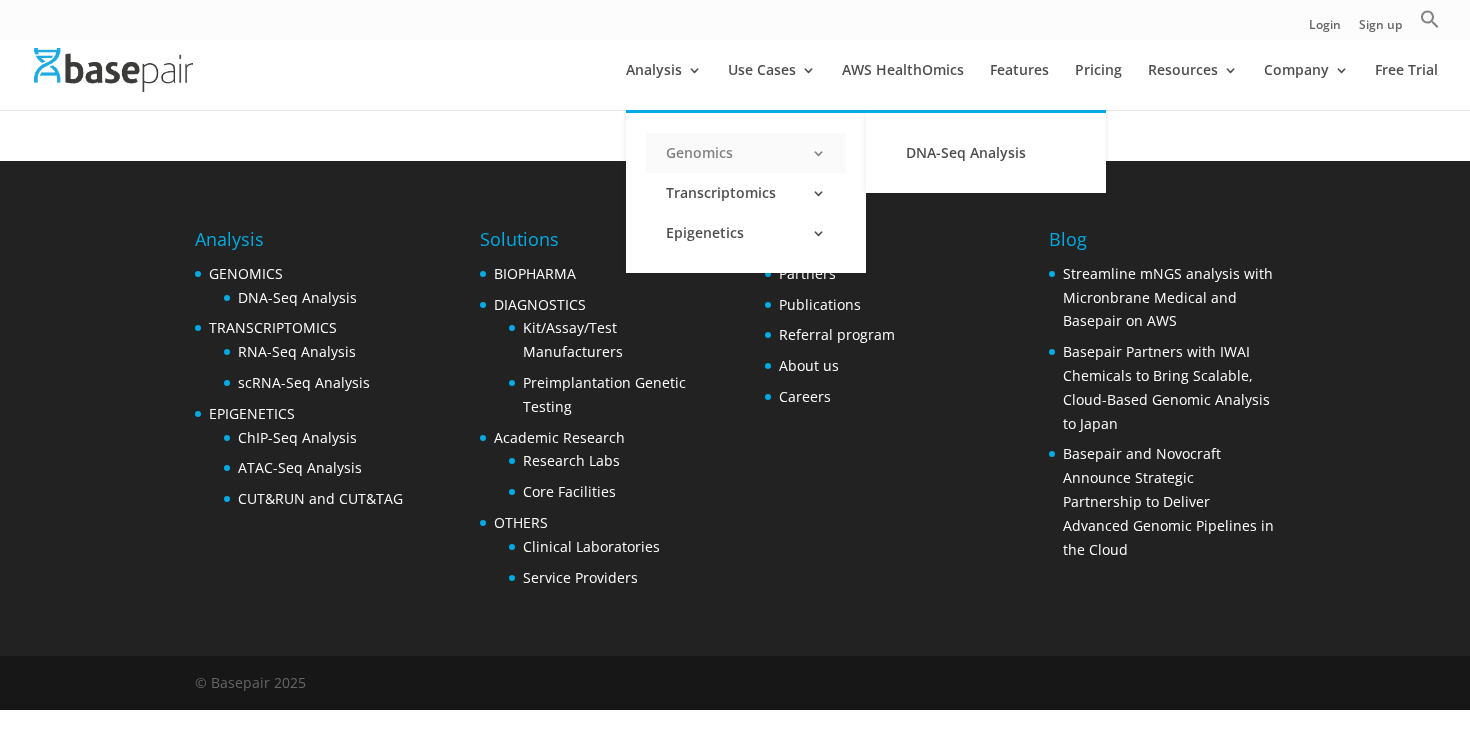 scroll, scrollTop: 0, scrollLeft: 0, axis: both 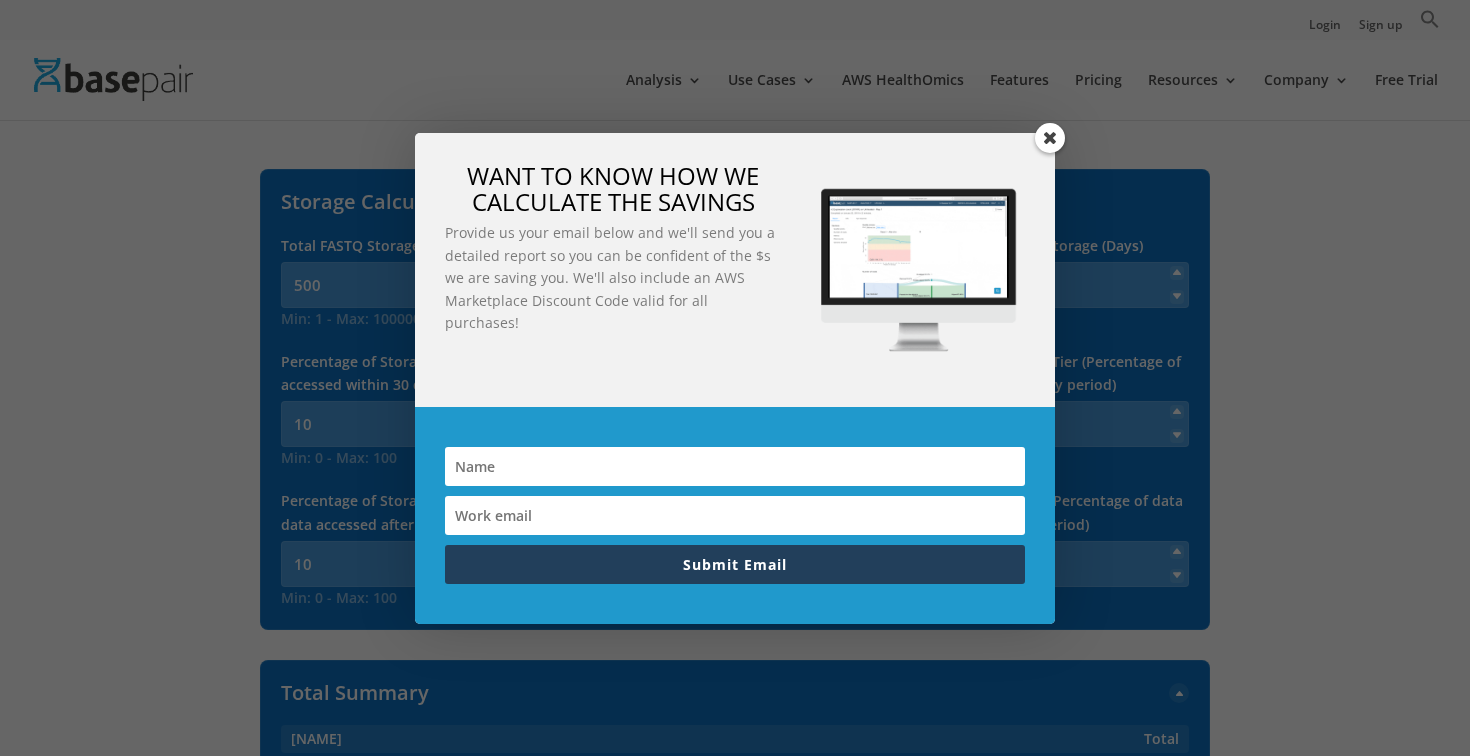 click at bounding box center (1050, 138) 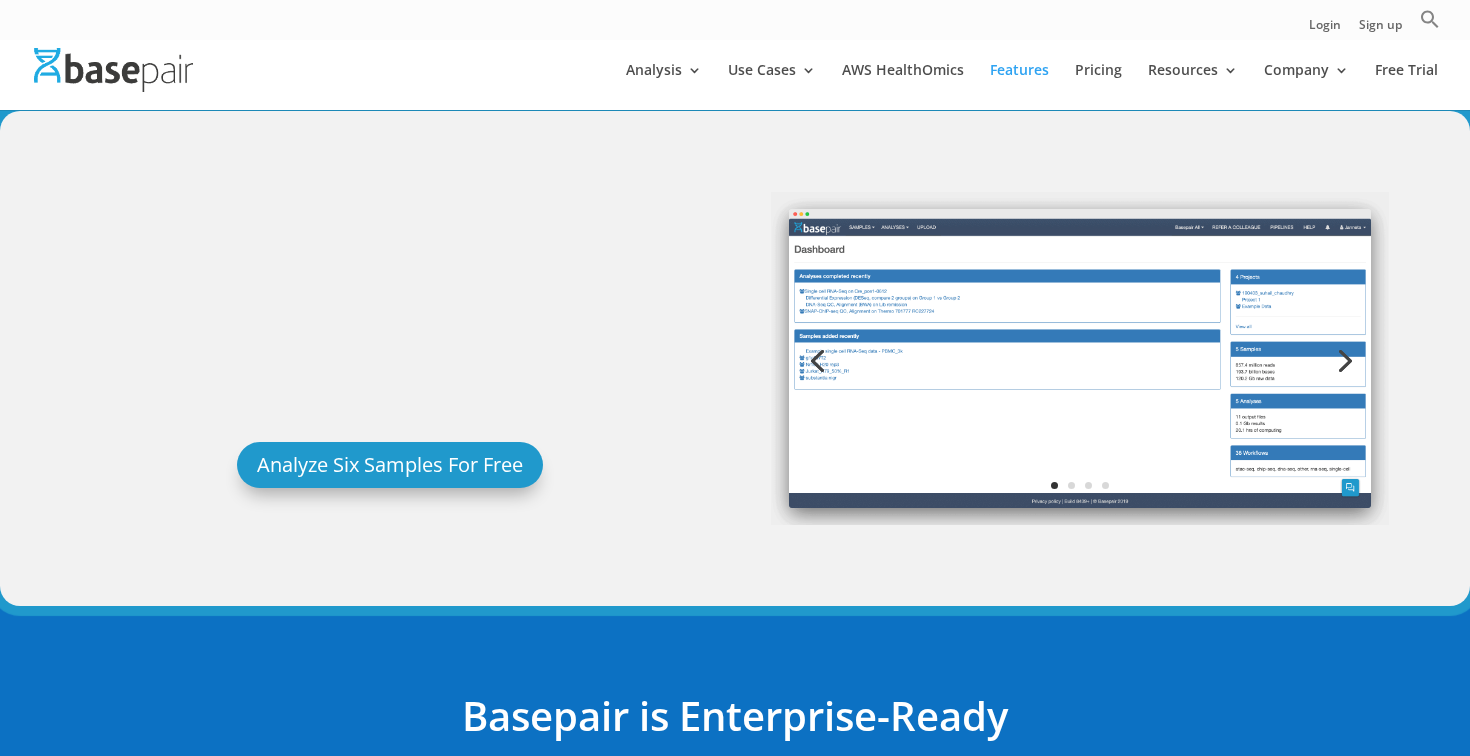 scroll, scrollTop: 0, scrollLeft: 0, axis: both 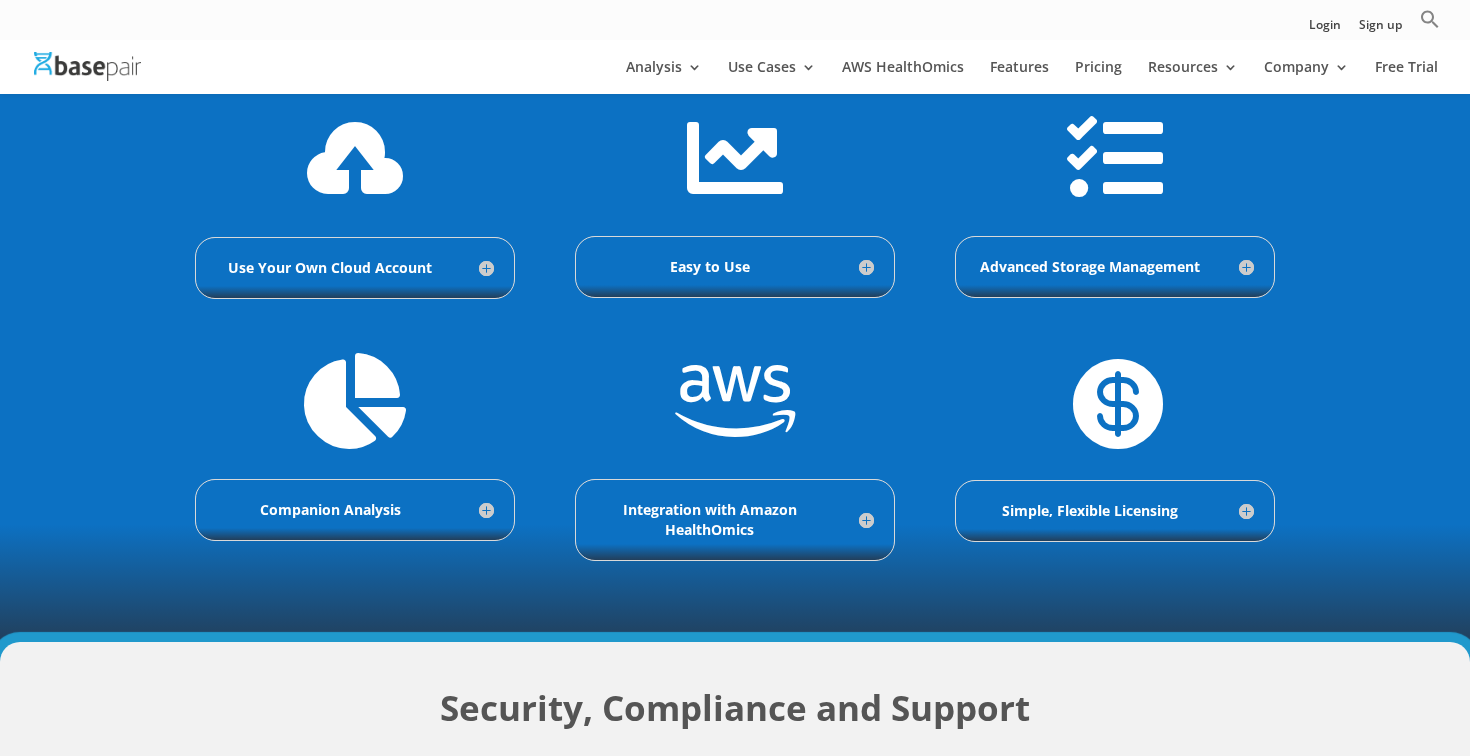 click on "Companion Analysis" at bounding box center (355, 510) 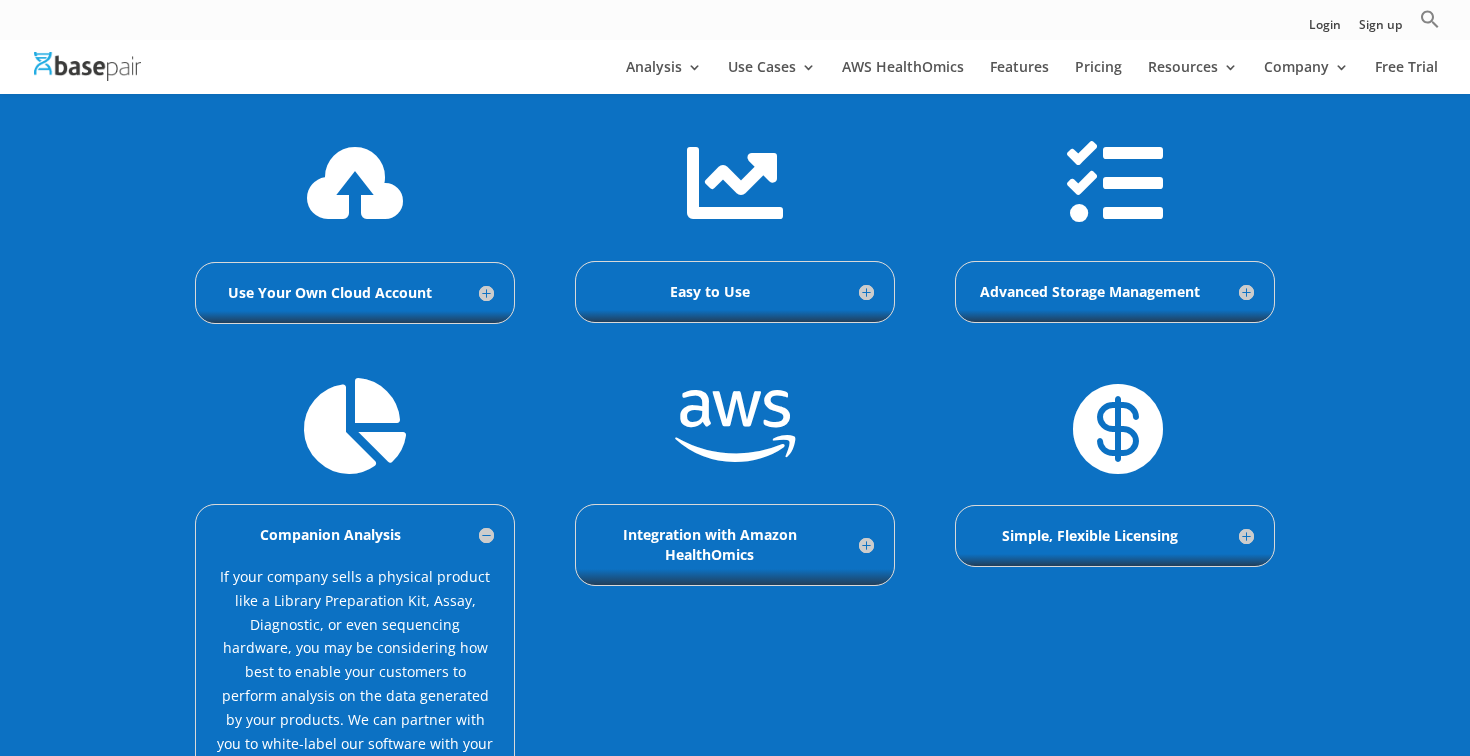 scroll, scrollTop: 515, scrollLeft: 0, axis: vertical 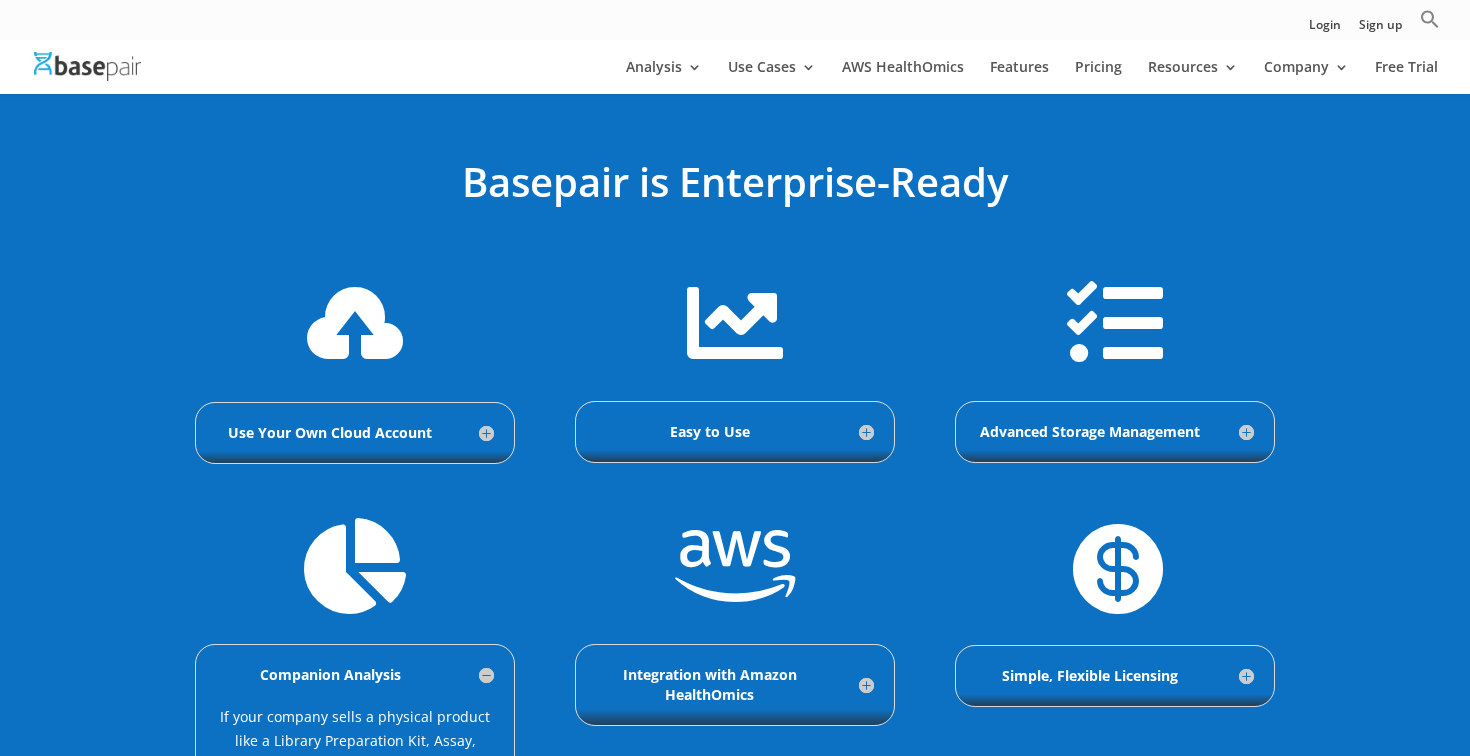 click on "Use Your Own Cloud Account" at bounding box center (355, 433) 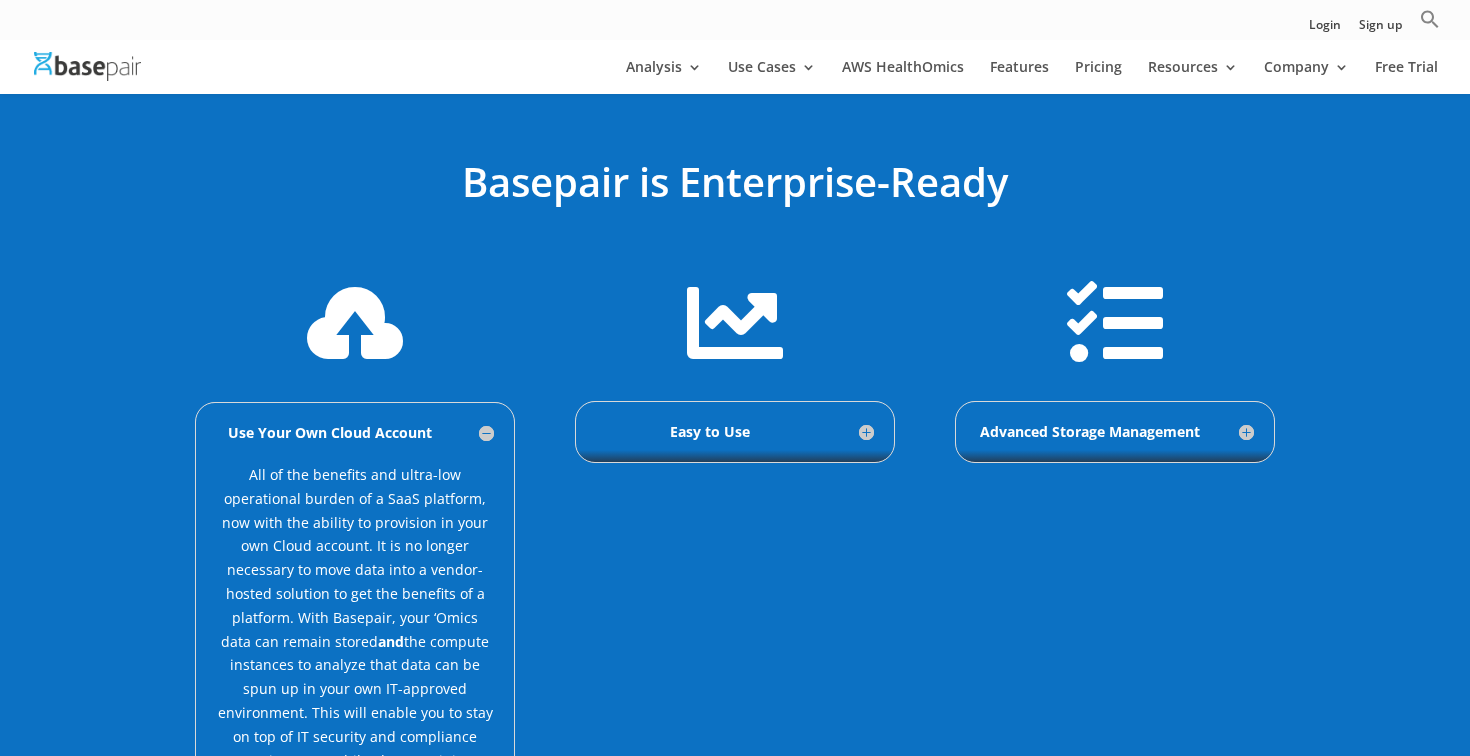 click on "Easy to Use" at bounding box center (735, 432) 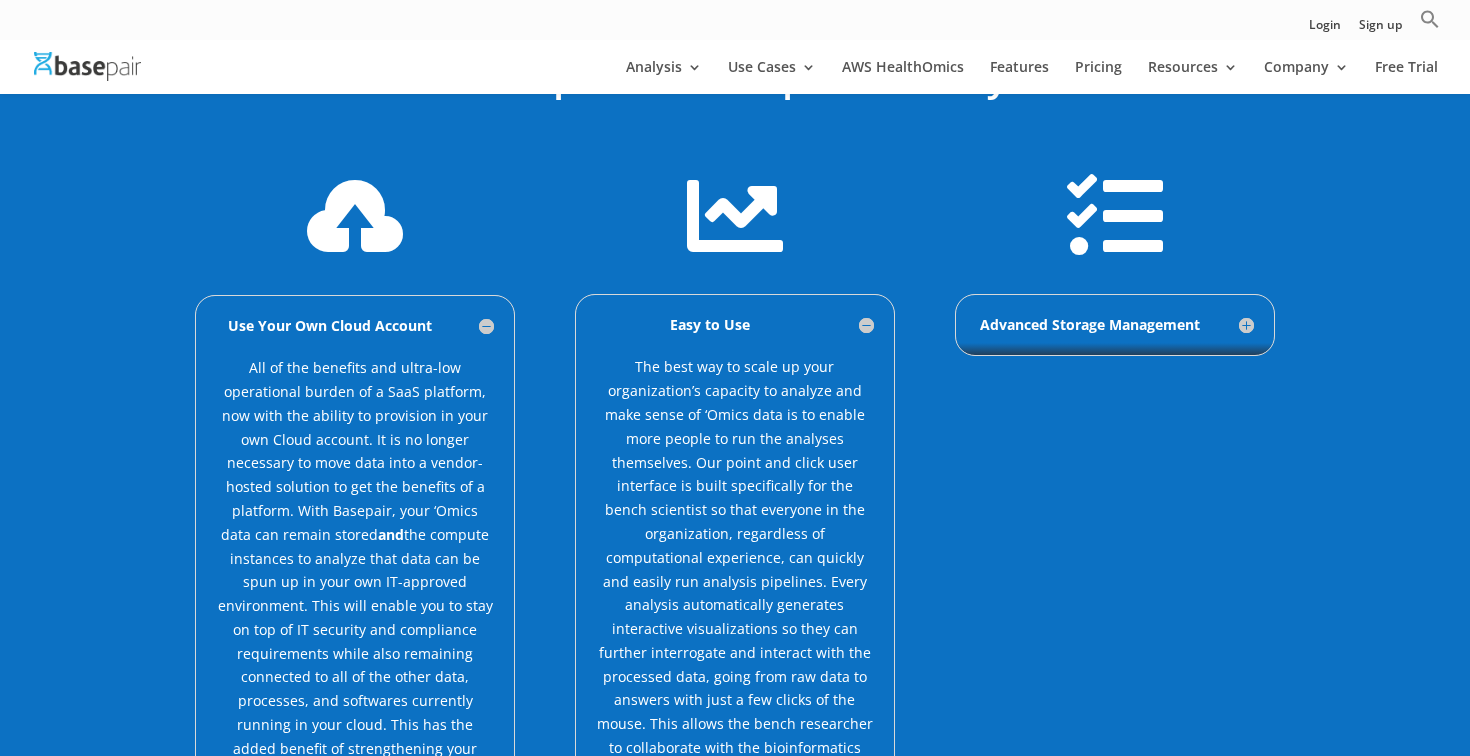 scroll, scrollTop: 658, scrollLeft: 0, axis: vertical 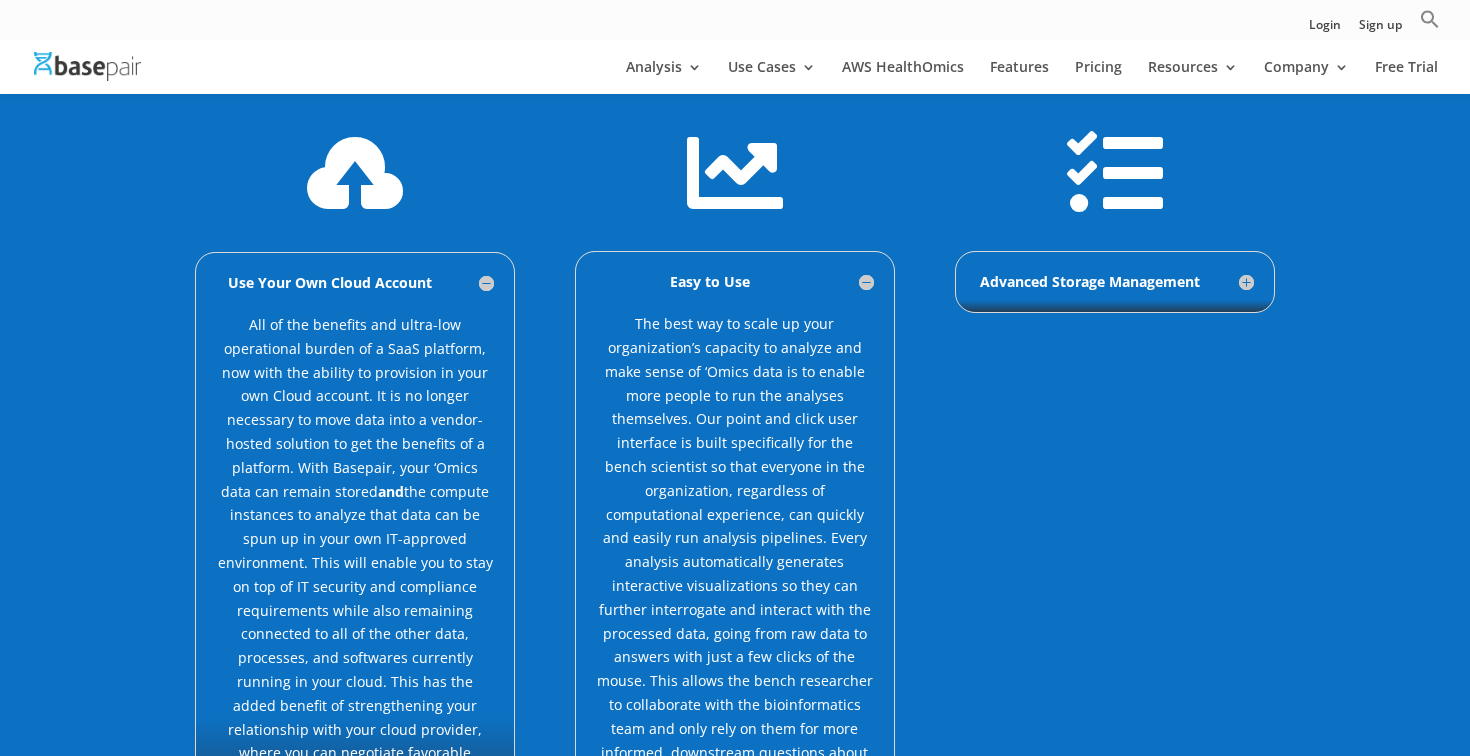 click on "Advanced Storage Management" at bounding box center (1115, 282) 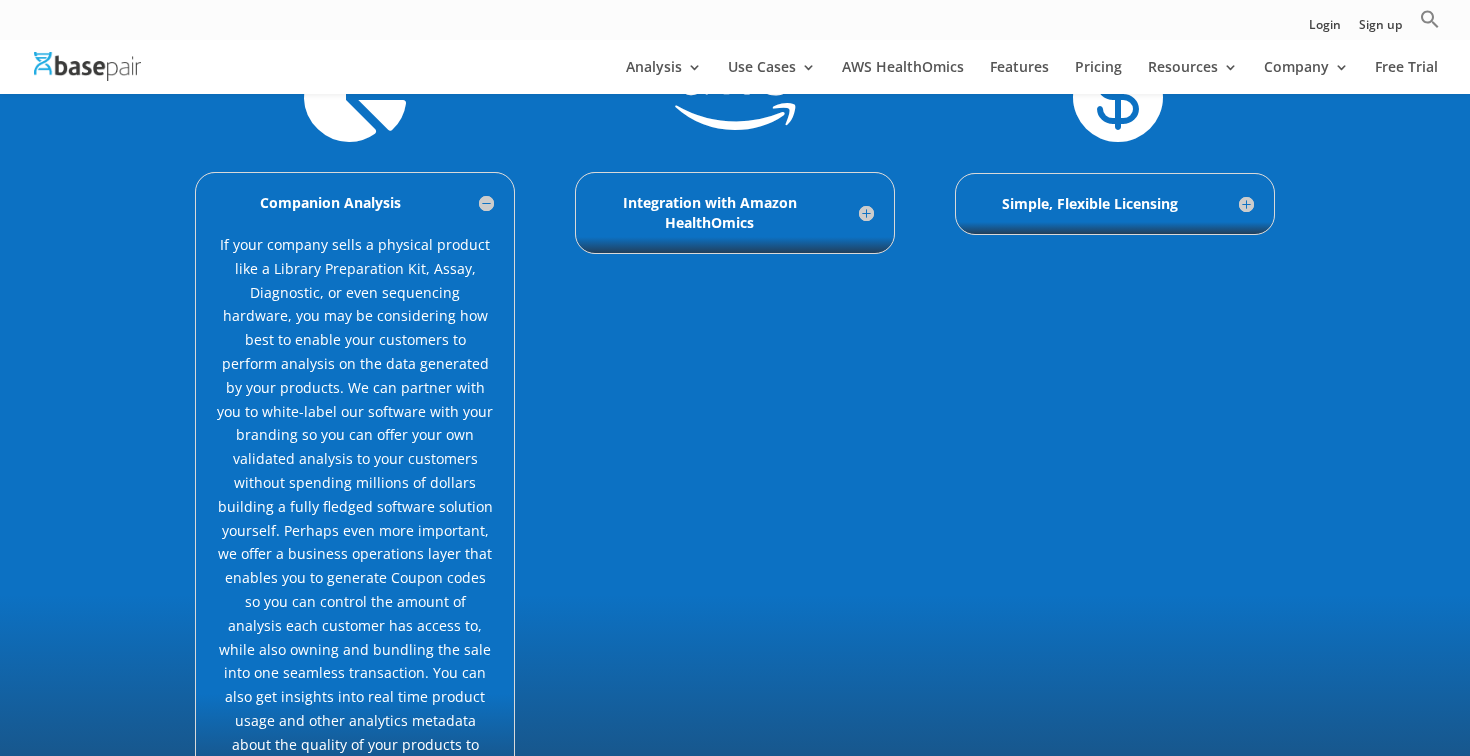 scroll, scrollTop: 1622, scrollLeft: 0, axis: vertical 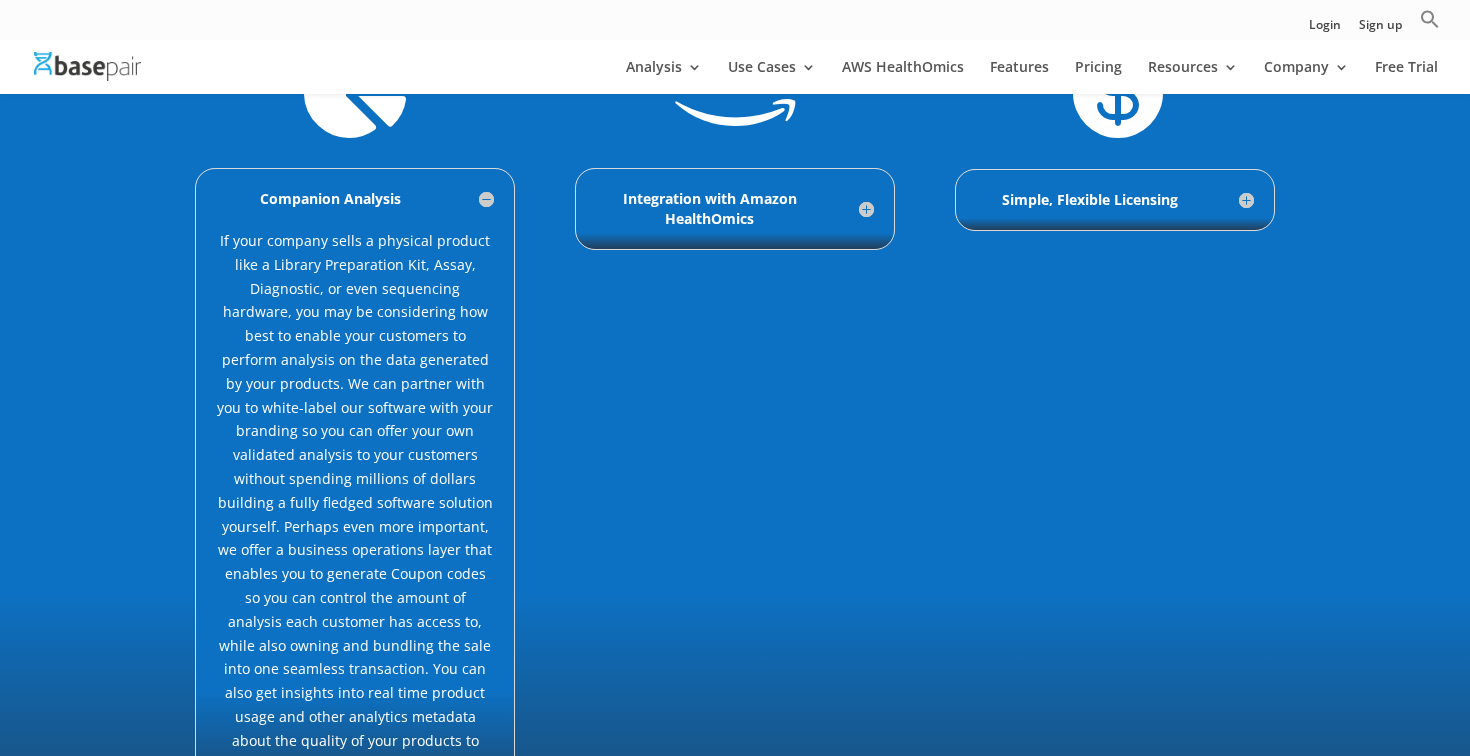 click on "Simple, Flexible Licensing" at bounding box center [1115, 200] 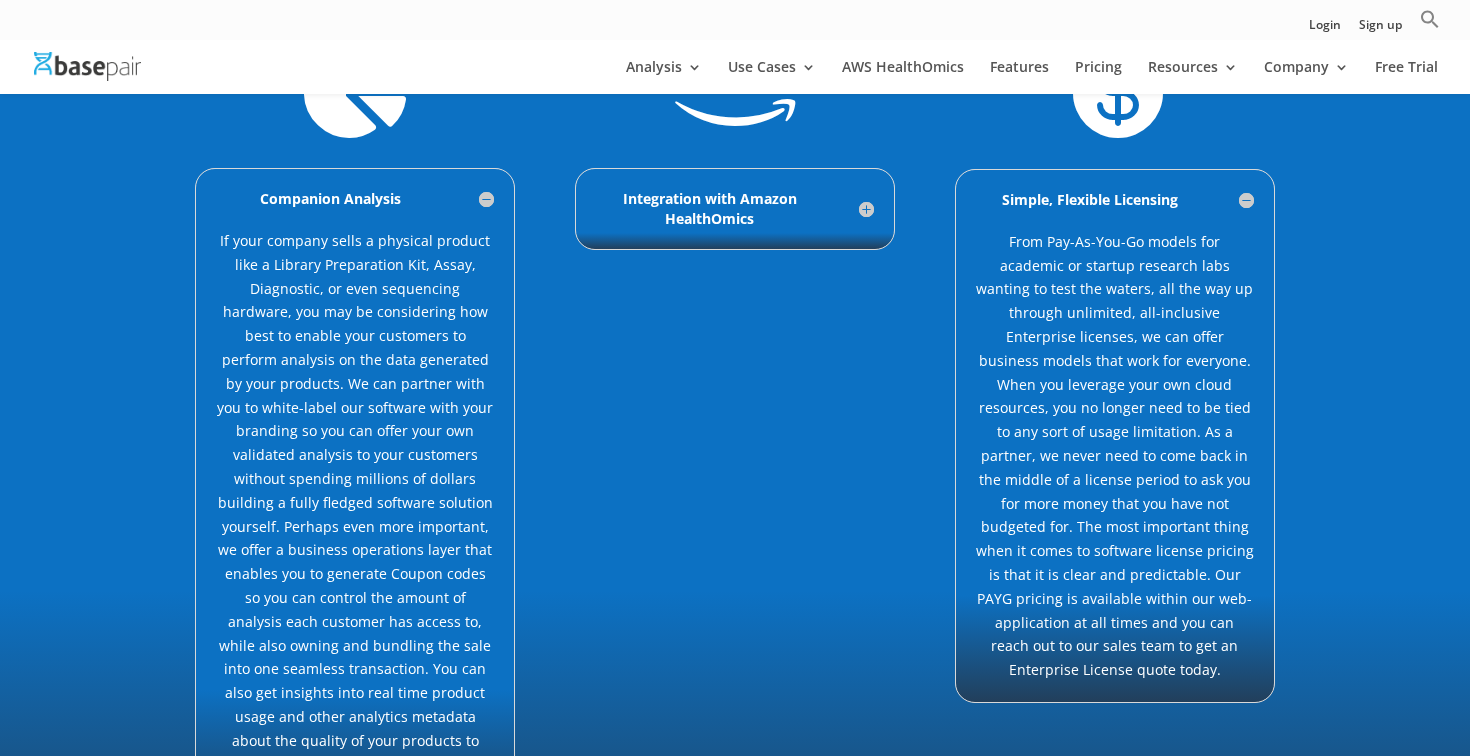 click on "Simple, Flexible Licensing" at bounding box center [1115, 200] 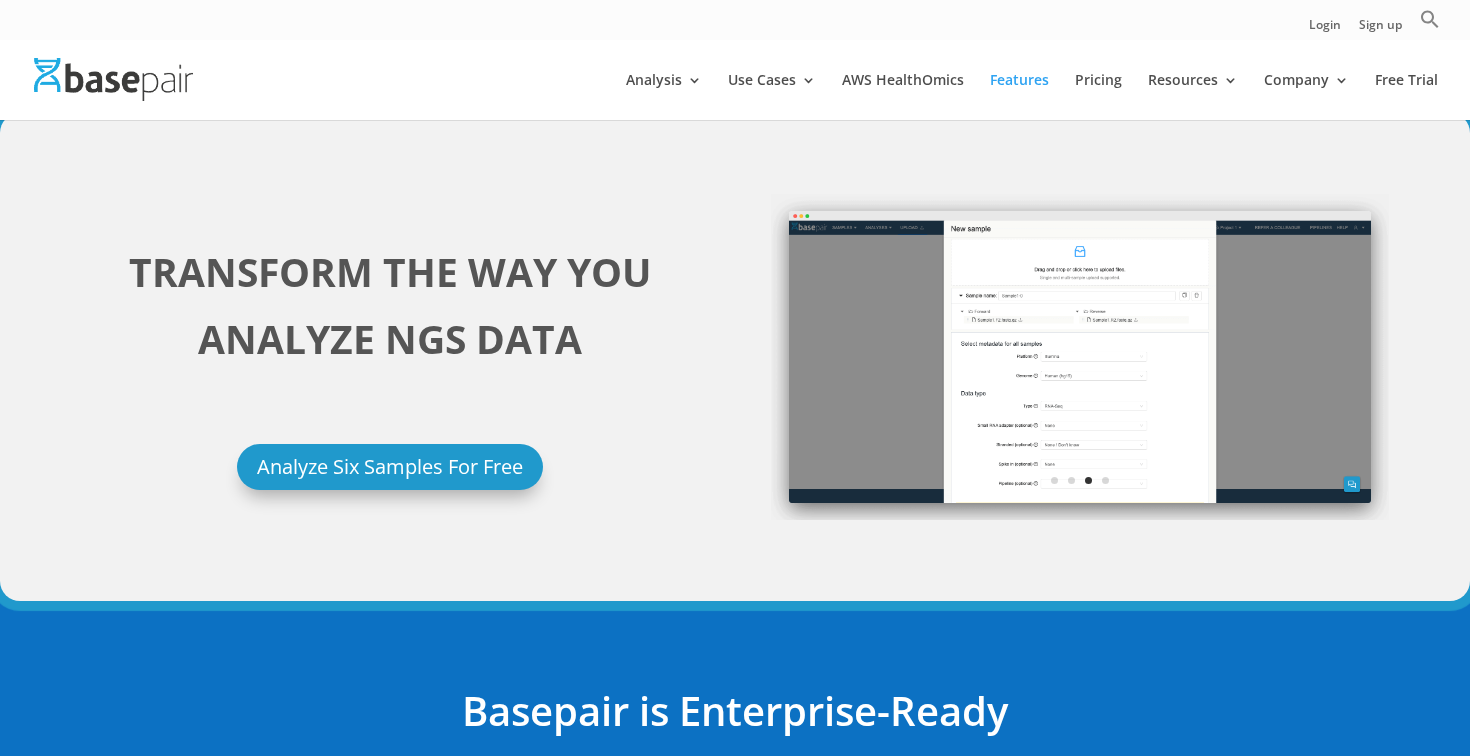 scroll, scrollTop: 0, scrollLeft: 0, axis: both 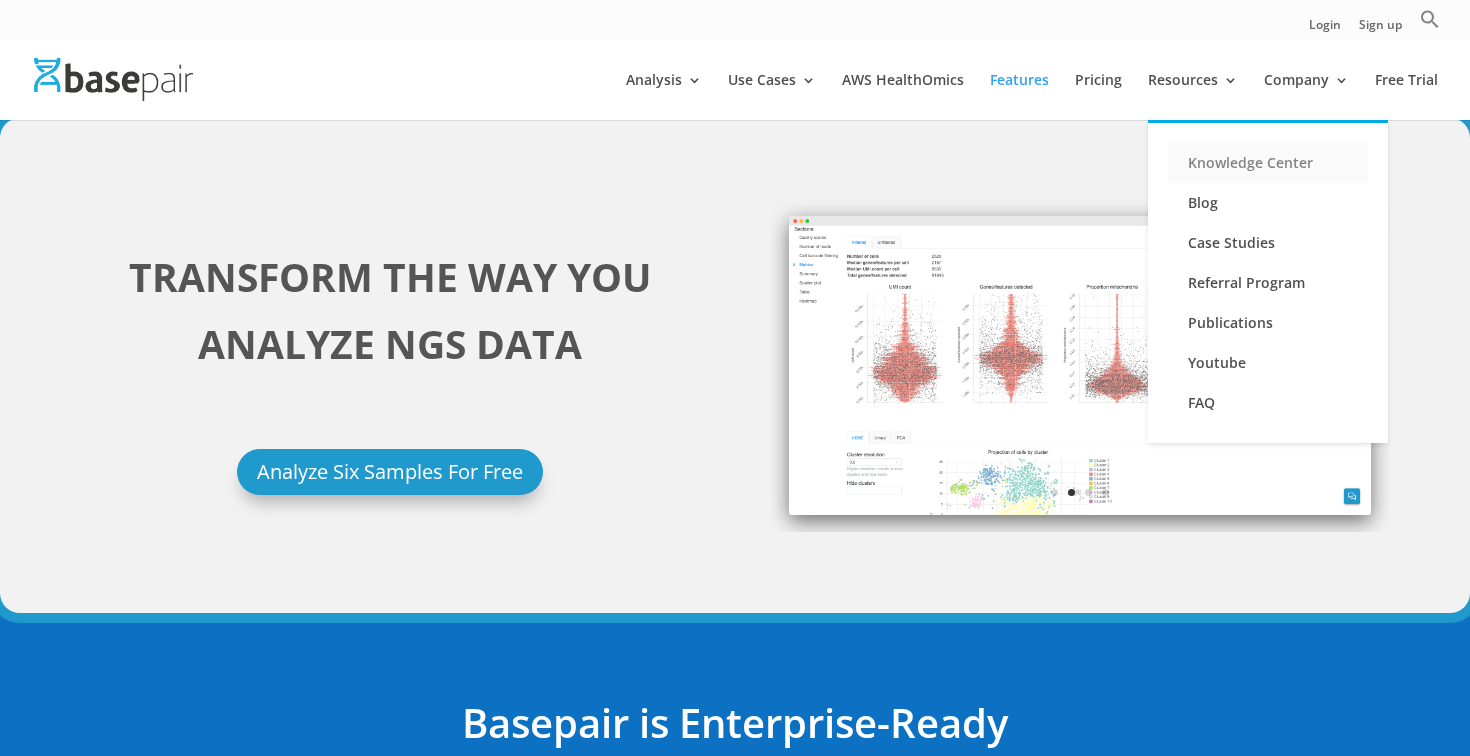 click on "Knowledge Center" at bounding box center [1268, 163] 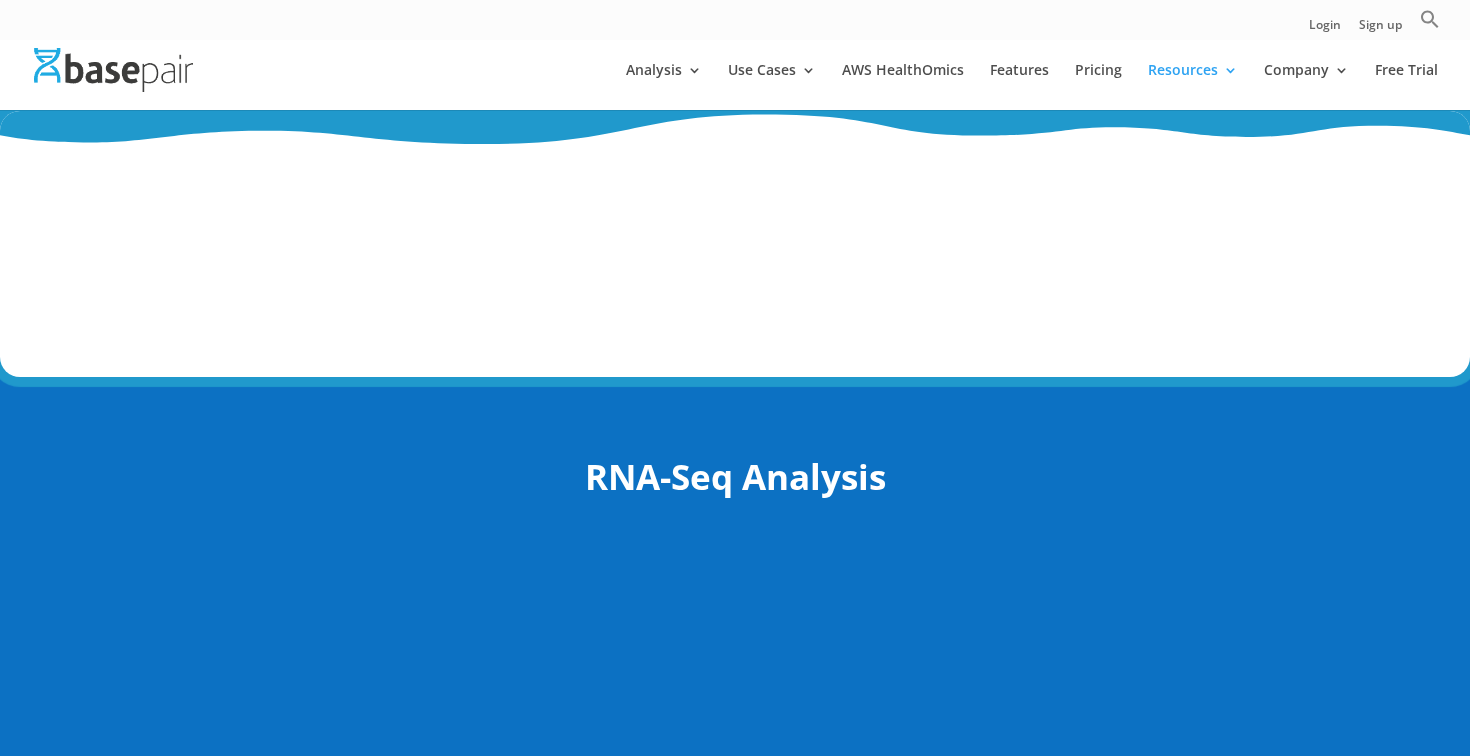 scroll, scrollTop: 0, scrollLeft: 0, axis: both 